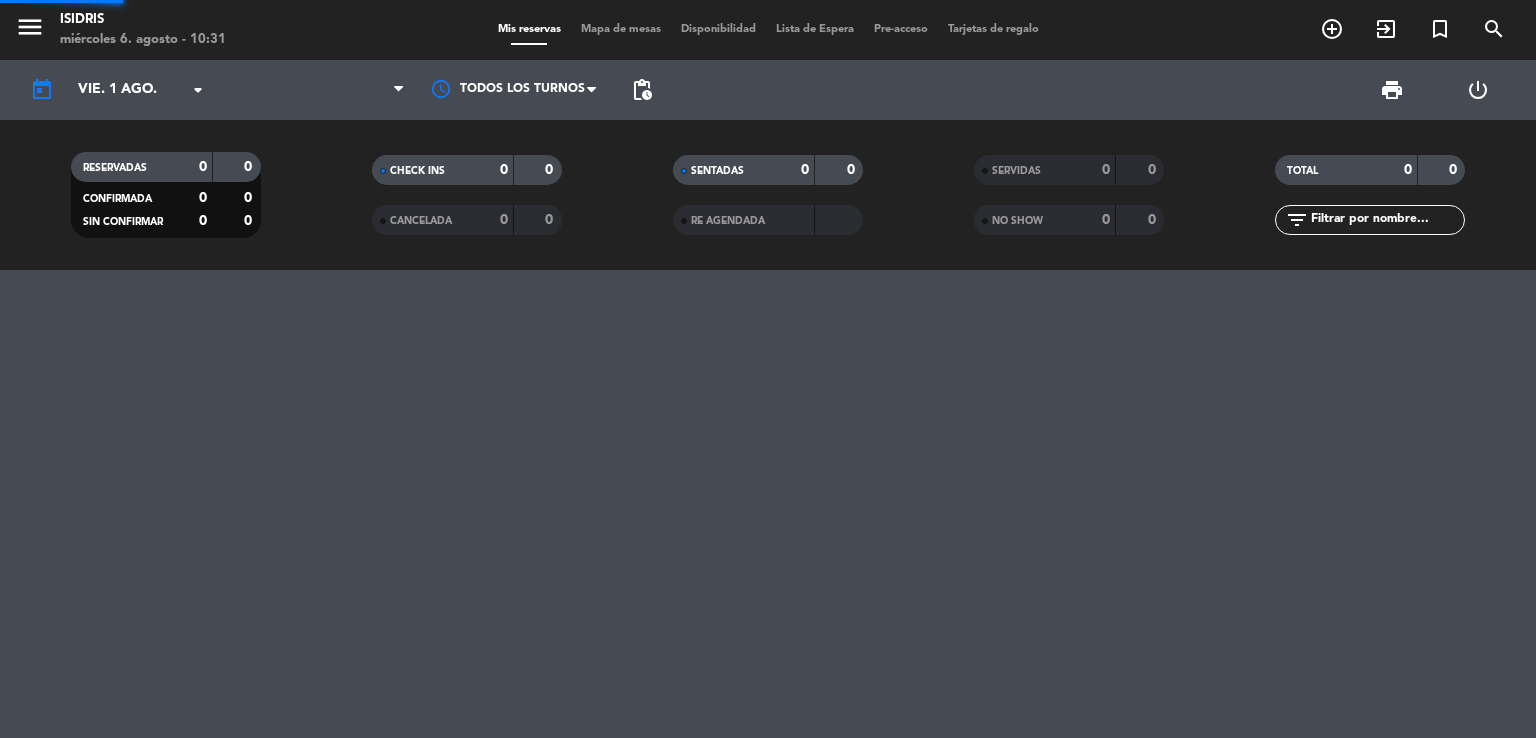 scroll, scrollTop: 0, scrollLeft: 0, axis: both 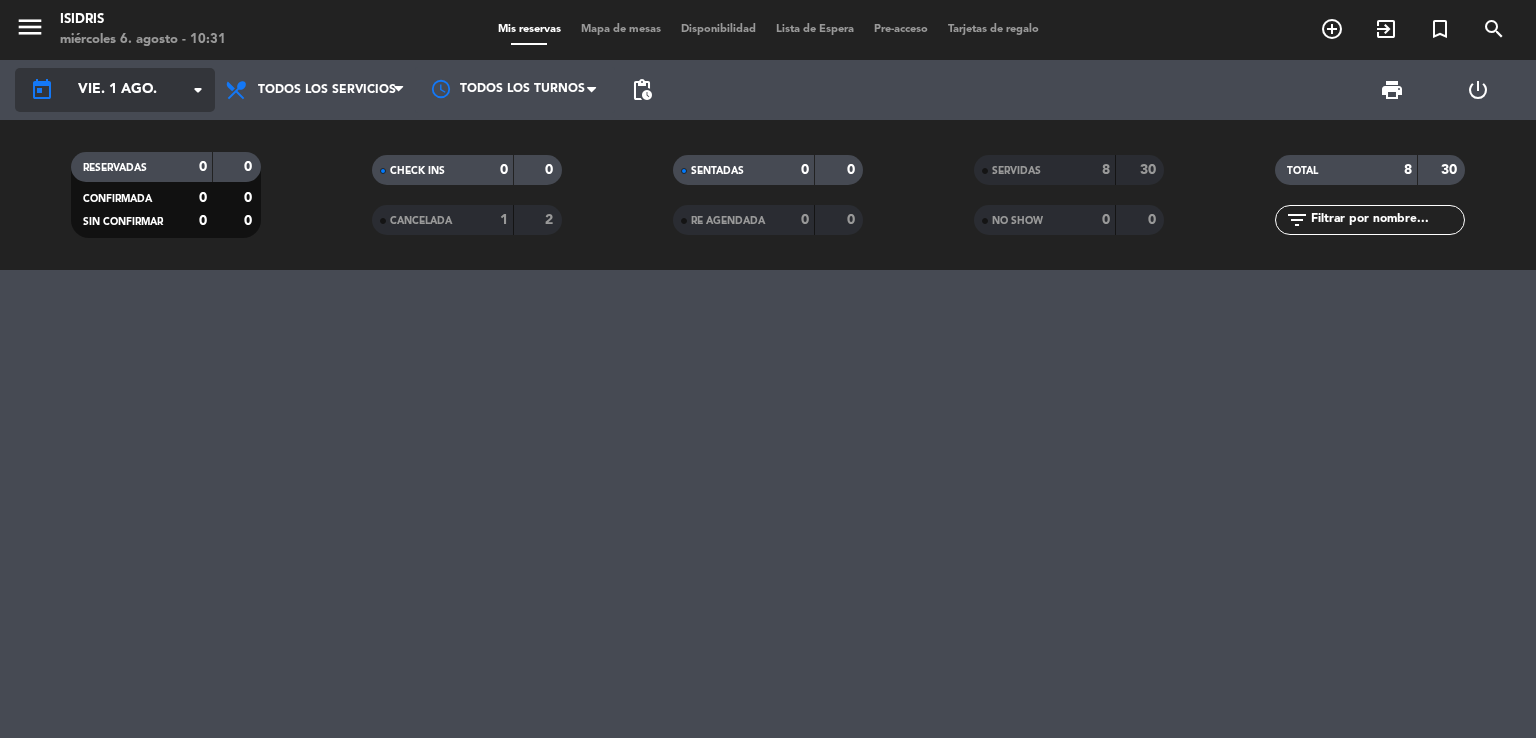 click on "vie. 1 ago." 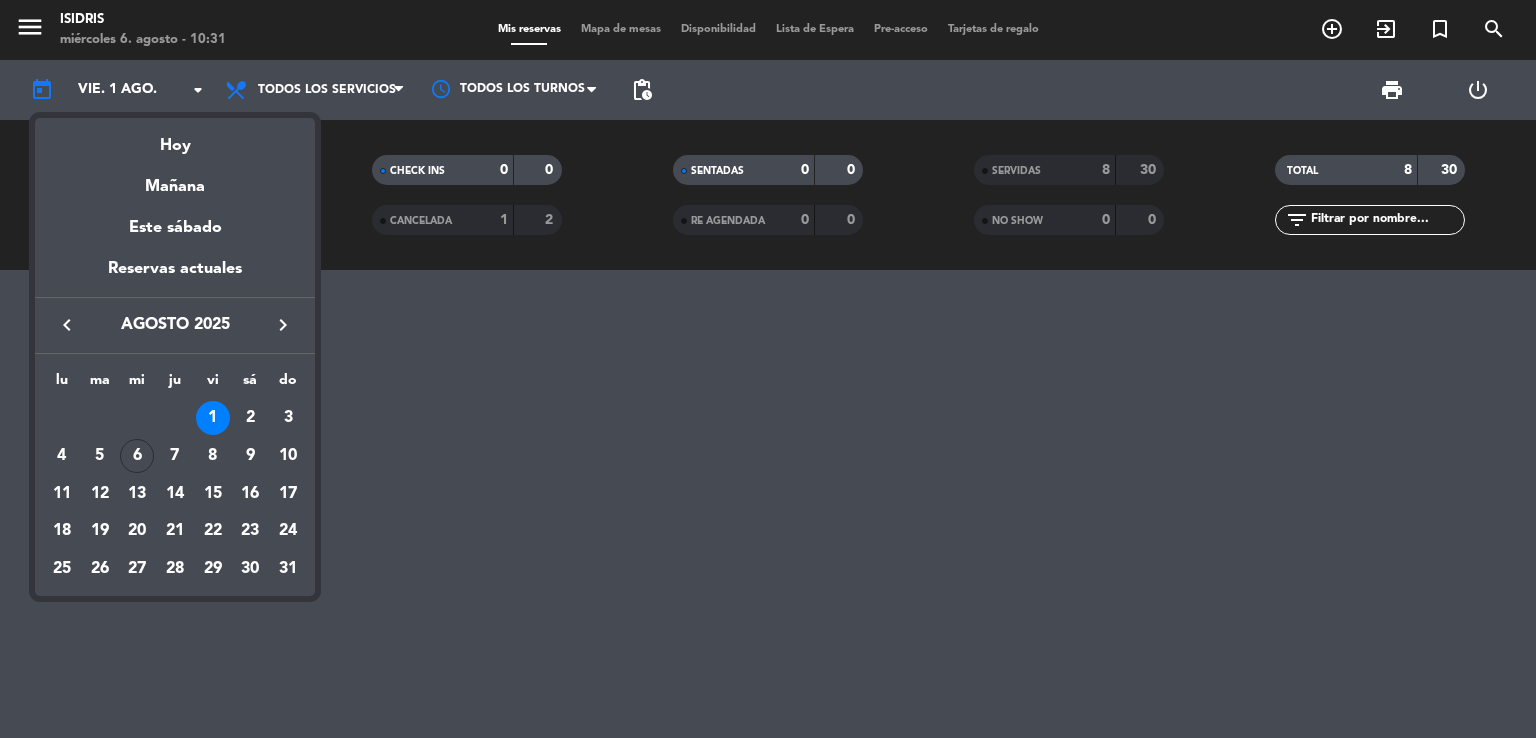 click at bounding box center (768, 369) 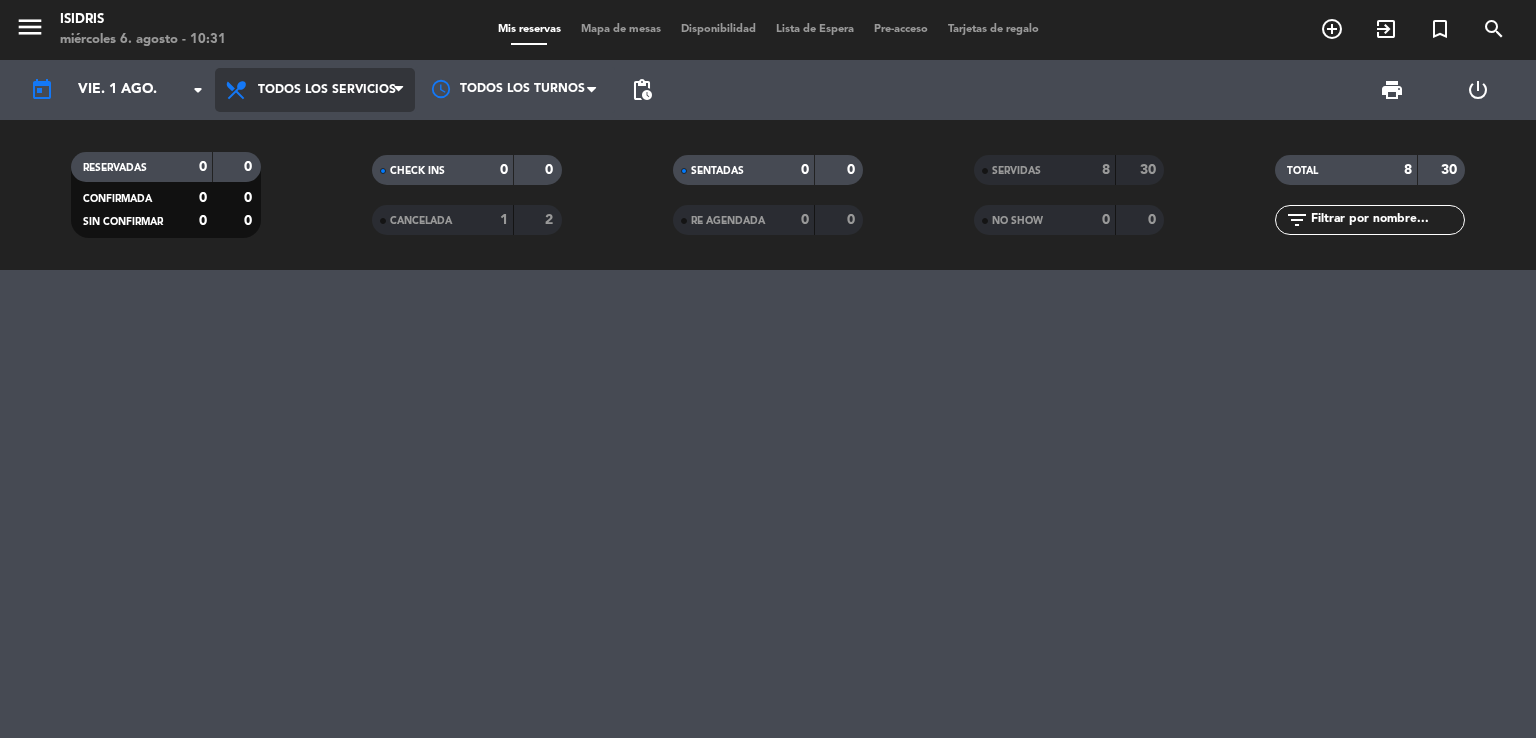 click on "Todos los servicios" at bounding box center (315, 90) 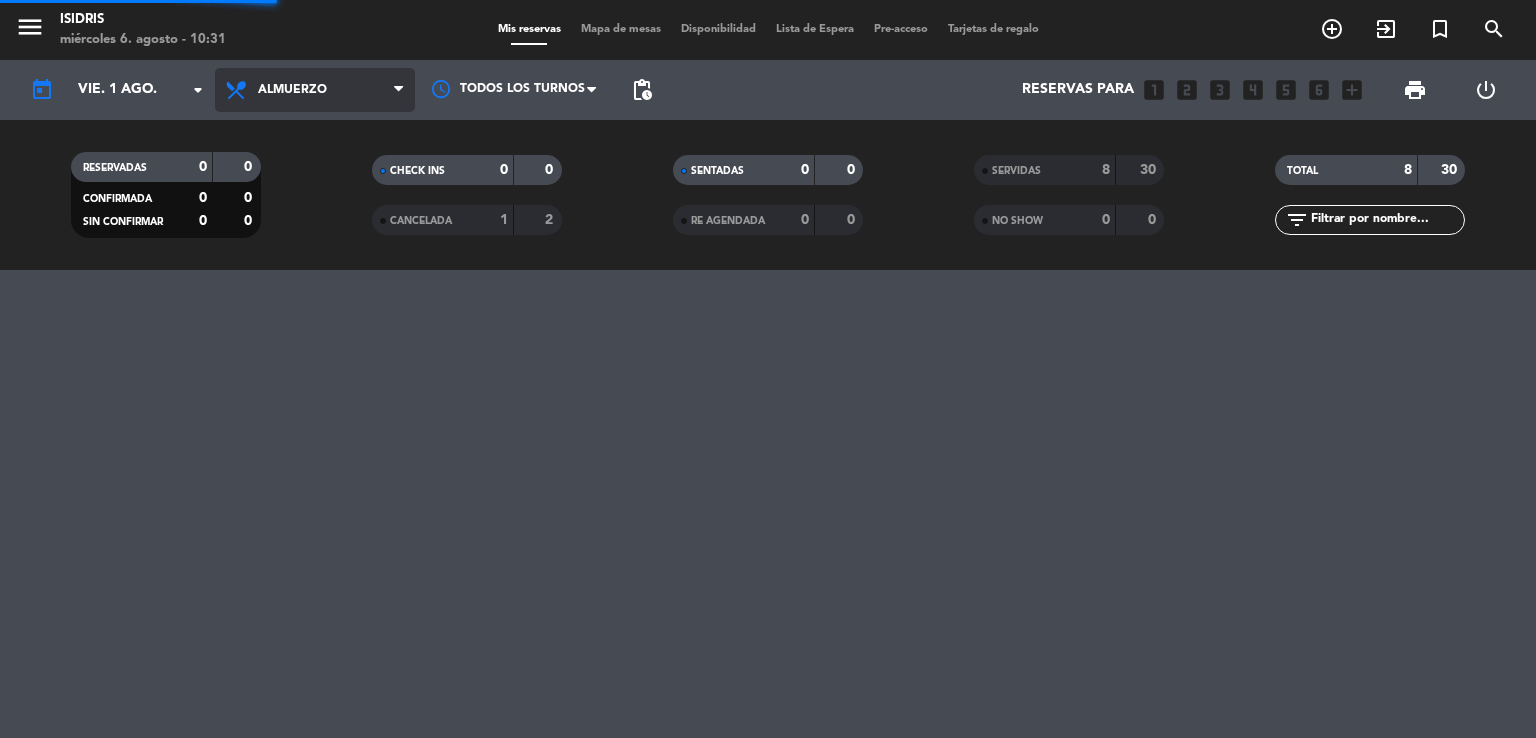 click on "menu isidris miércoles [DAY] [MONTH] - [TIME] Mis reservas Mapa de mesas Disponibilidad Lista de Espera Pre-acceso Tarjetas de regalo add_circle_outline exit_to_app turned_in_not search today vie. [DAY] [MONTH] arrow_drop_down Todos los servicios Brunch Almuerzo Cena Almuerzo Todos los servicios Brunch Almuerzo Cena Todos los turnos pending_actions Reservas para looks_one looks_two looks_3 looks_4 looks_5 looks_6 add_box print power_settings_new RESERVADAS [NUMBER] [NUMBER] CONFIRMADA [NUMBER] [NUMBER] SIN CONFIRMAR [NUMBER] [NUMBER] CHECK INS [NUMBER] [NUMBER] CANCELADA [NUMBER] [NUMBER] SENTADAS [NUMBER] [NUMBER] RE AGENDADA [NUMBER] [NUMBER] SERVIDAS [NUMBER] [NUMBER] NO SHOW [NUMBER] [NUMBER] TOTAL [NUMBER] [NUMBER] filter_list" 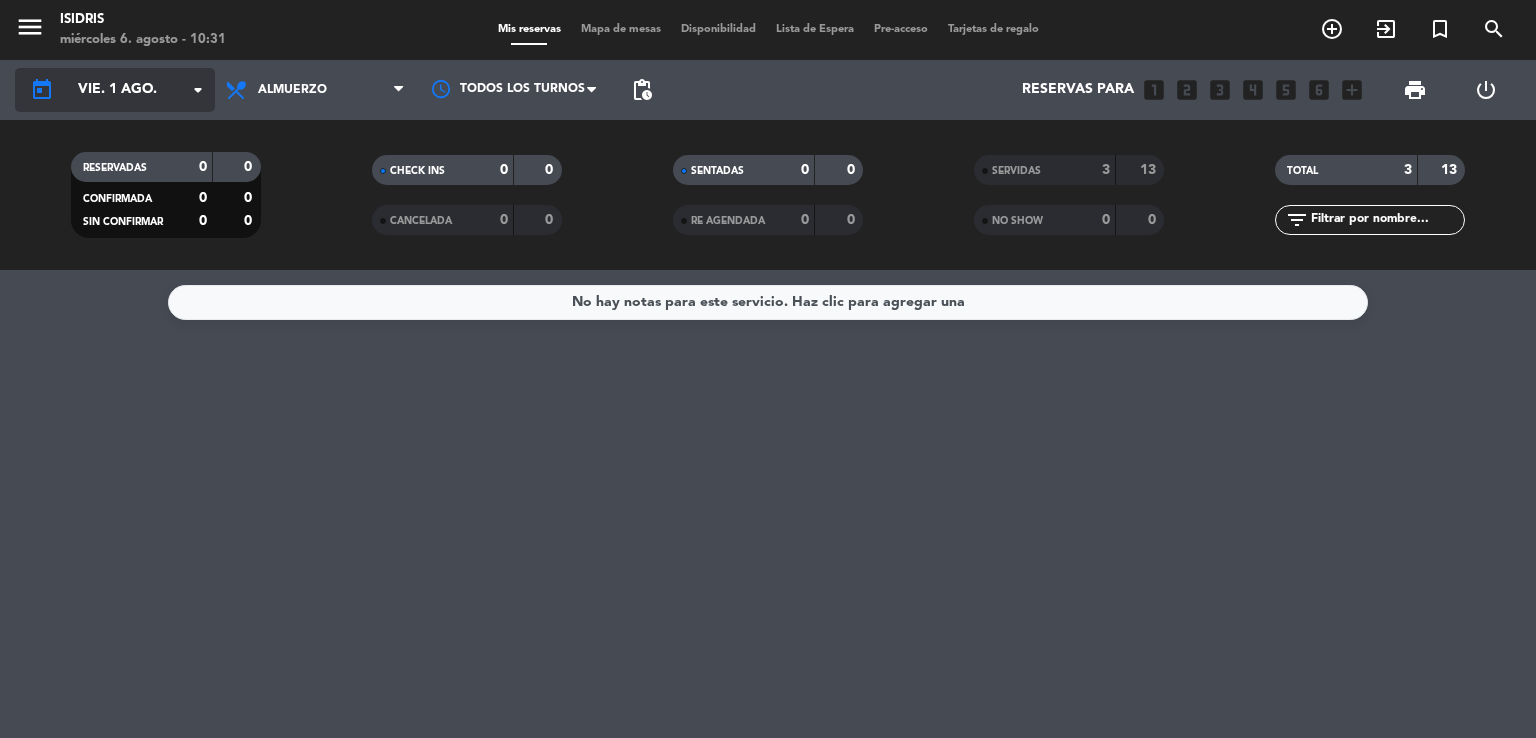 click on "today    vie. 1 ago. arrow_drop_down" 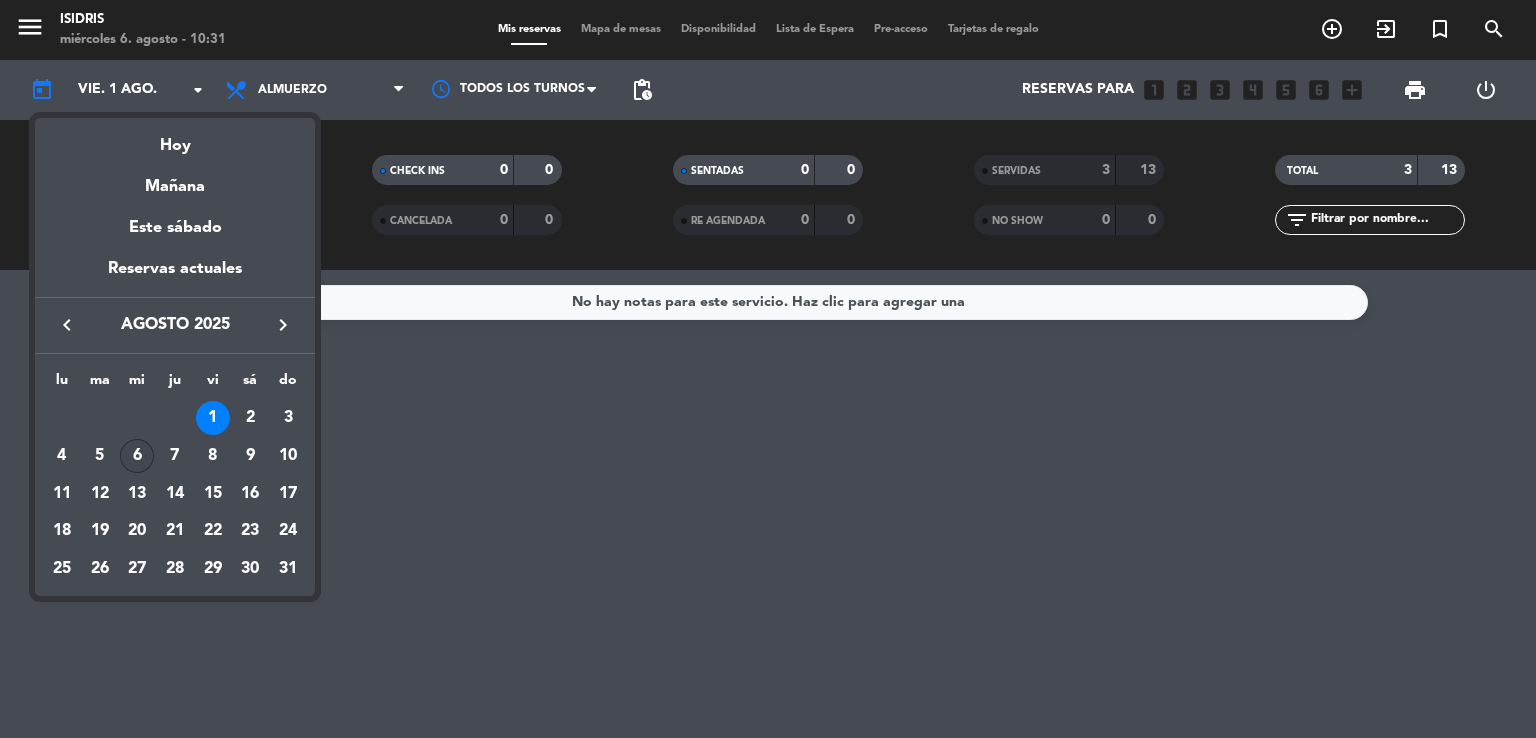 click on "6" at bounding box center [137, 456] 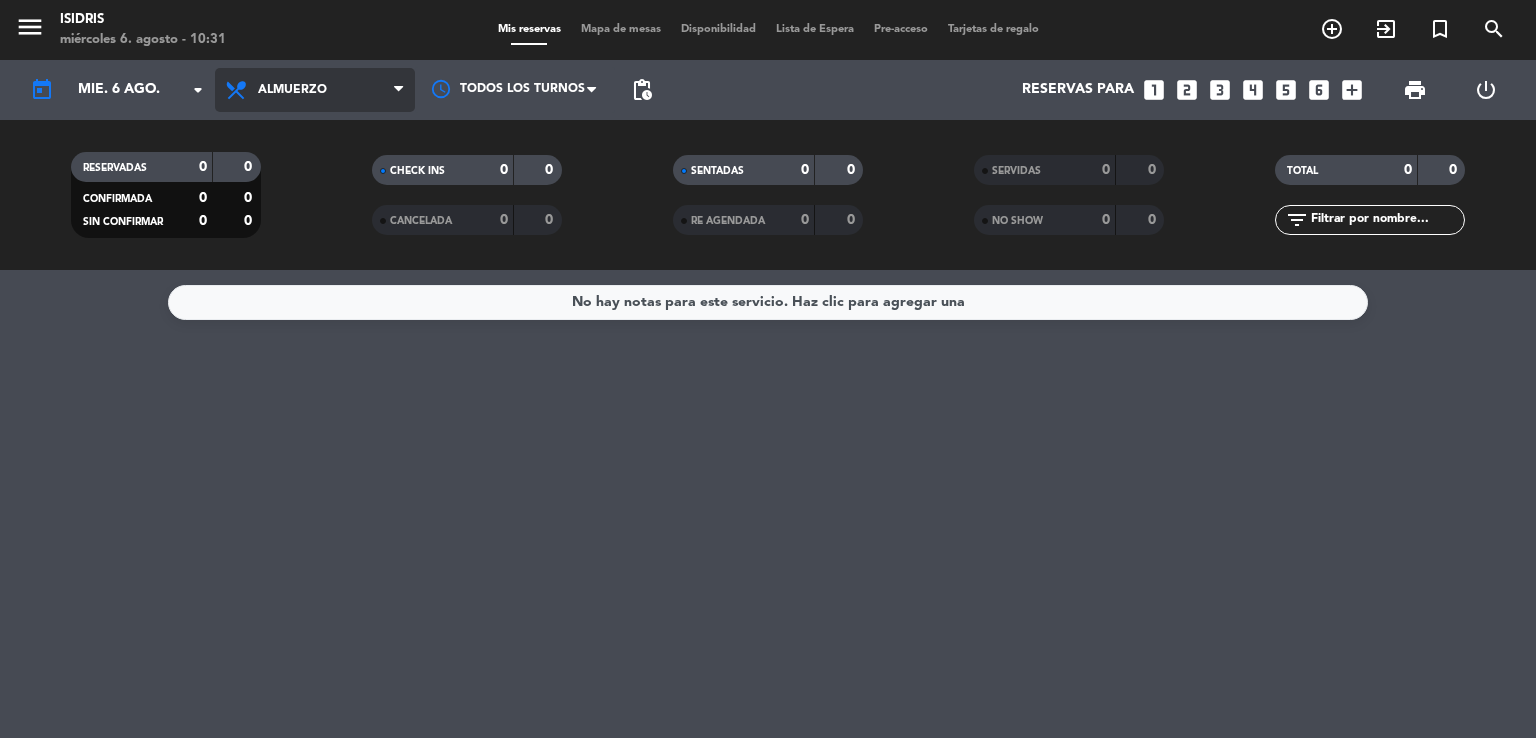 click on "Almuerzo" at bounding box center (315, 90) 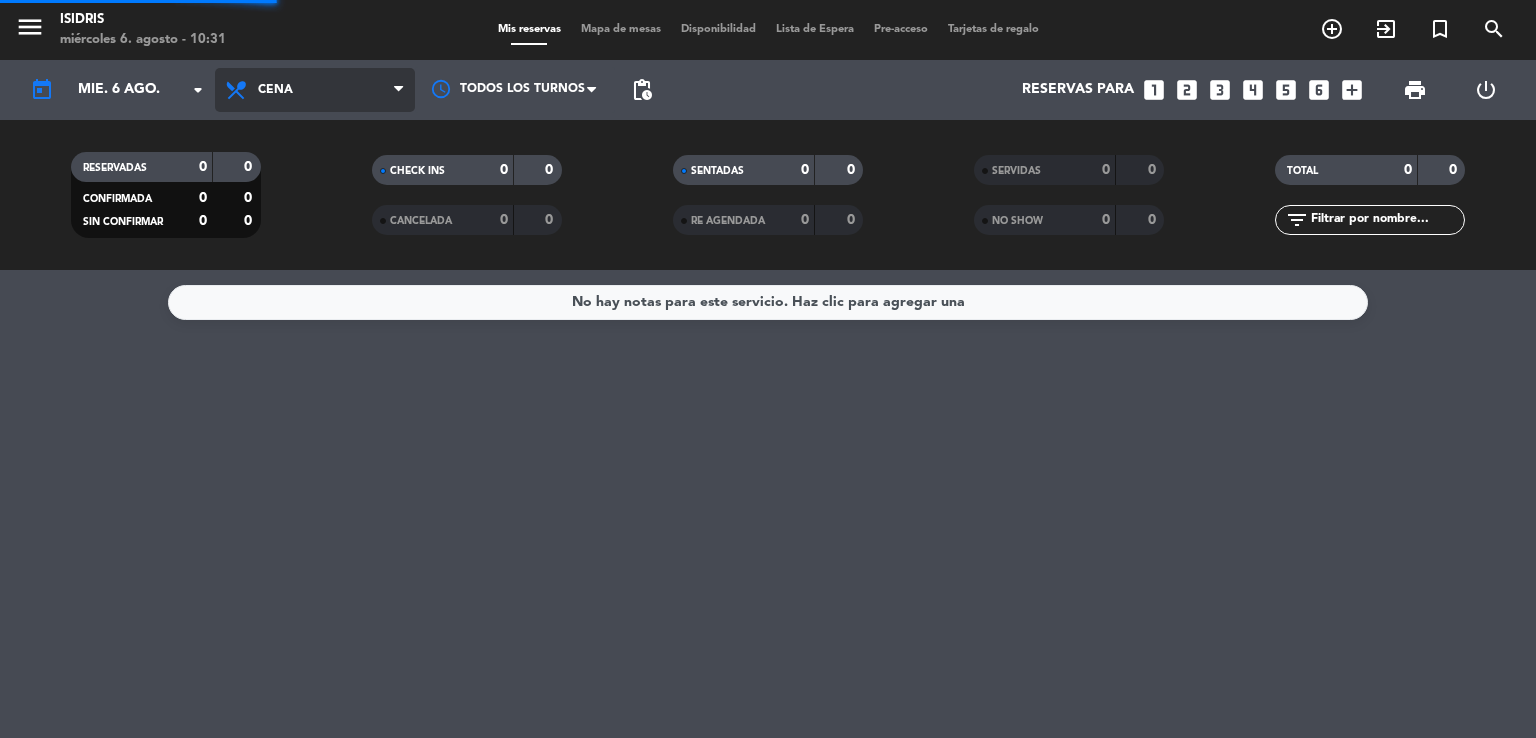 click on "menu isidris miércoles 6. agosto - 10:31 Mis reservas Mapa de mesas Disponibilidad Lista de Espera Pre-acceso Tarjetas de regalo add_circle_outline exit_to_app turned_in_not search today mié. 6 ago. arrow_drop_down Todos los servicios Brunch Almuerzo Cena Cena Todos los servicios Brunch Almuerzo Cena Todos los turnos pending_actions Reservas para looks_one looks_two looks_3 looks_4 looks_5 looks_6 add_box print power_settings_new RESERVADAS 0 0 CONFIRMADA 0 0 SIN CONFIRMAR 0 0 CHECK INS 0 0 CANCELADA 0 0 SENTADAS 0 0 RE AGENDADA 0 0 SERVIDAS 0 0 NO SHOW 0 0 TOTAL 0 0 filter_list No hay notas para este servicio. Haz clic para agregar una" 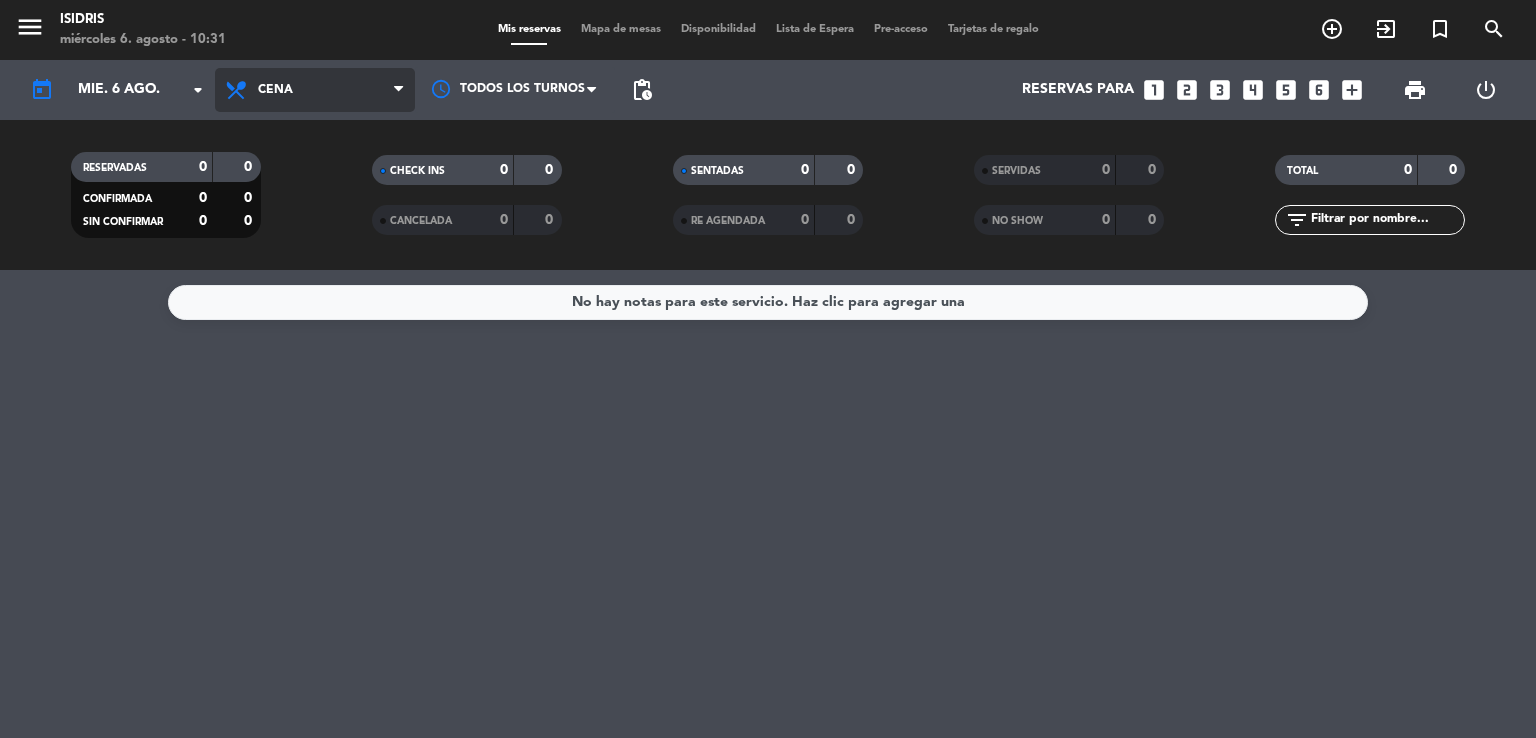 click on "Cena" at bounding box center (315, 90) 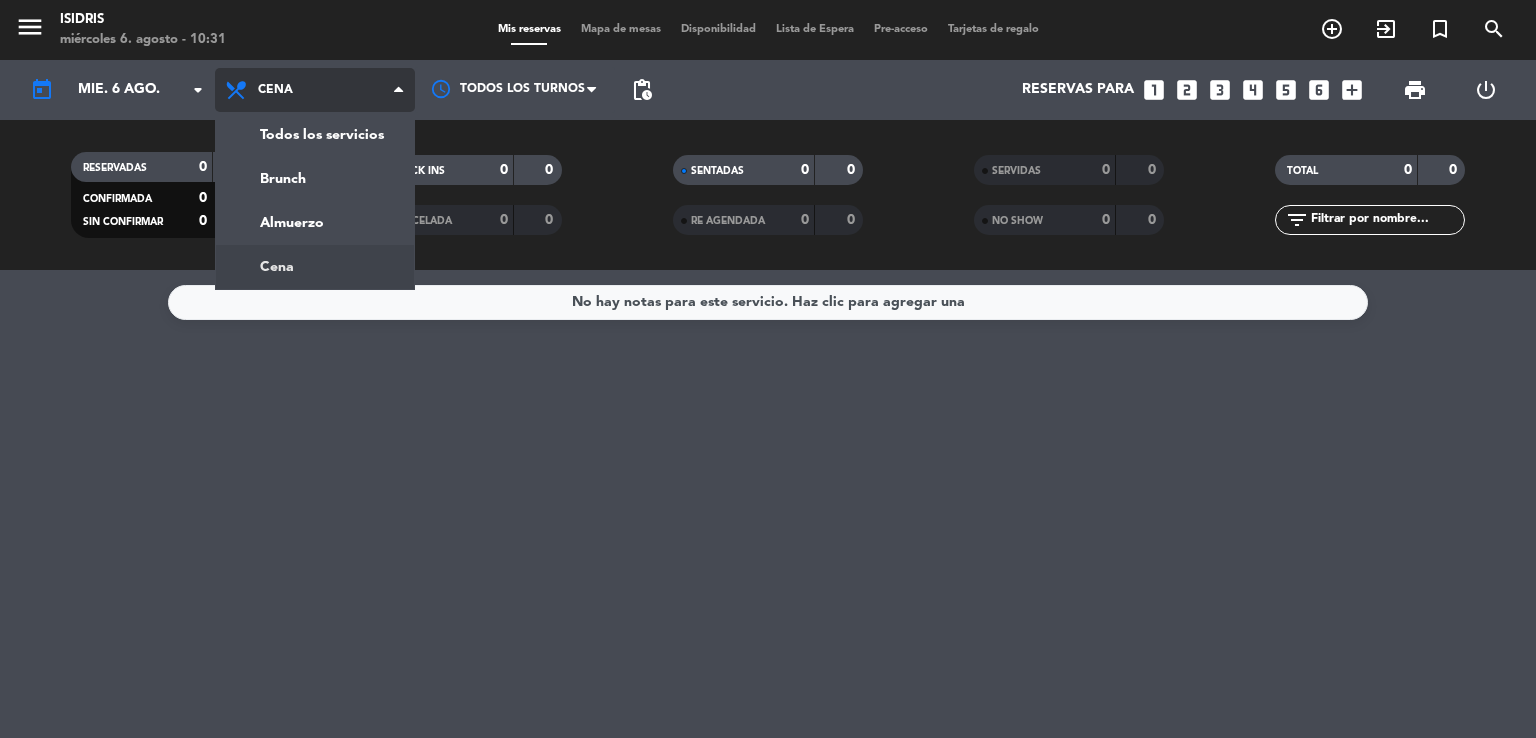 click on "Cena" at bounding box center (315, 90) 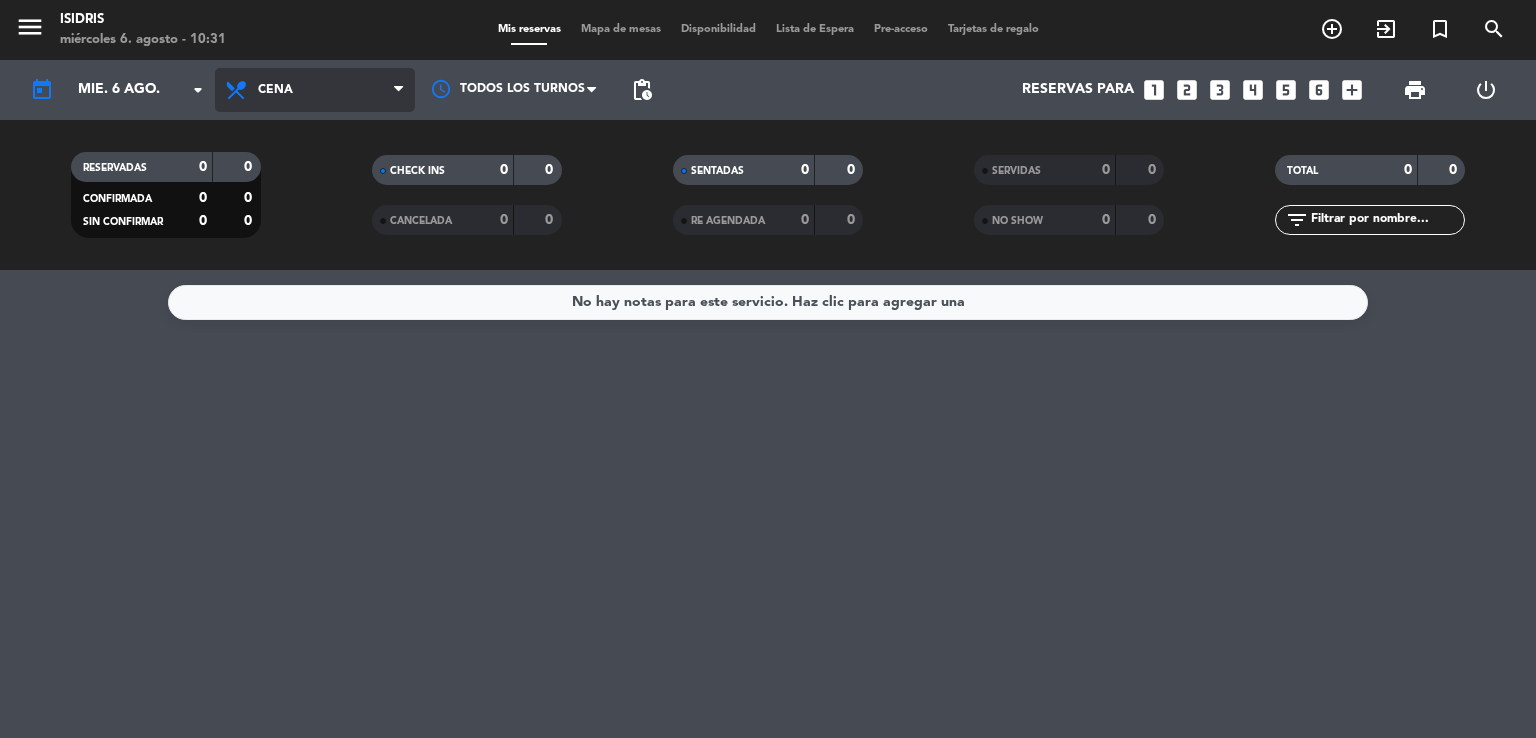 click on "Cena" at bounding box center [315, 90] 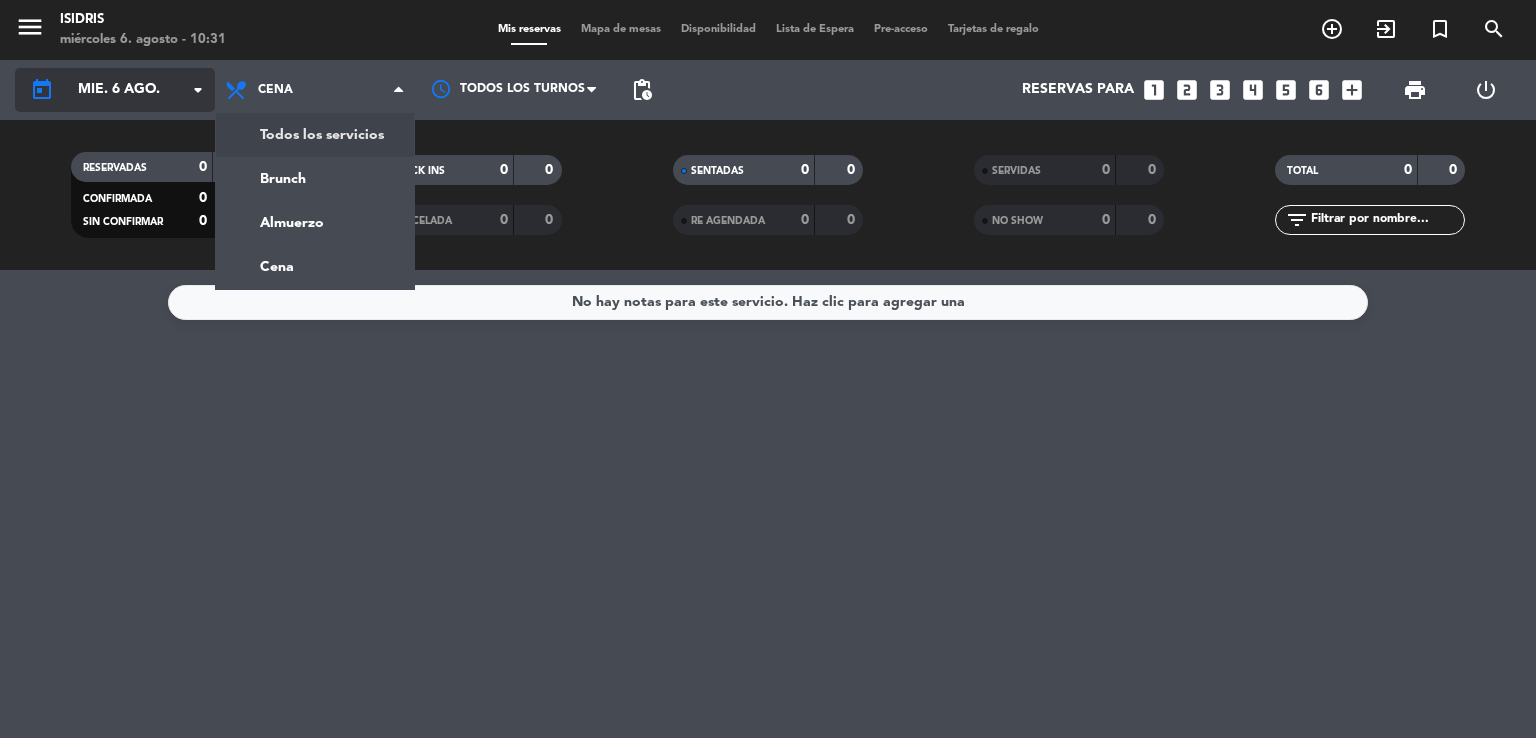 click on "mié. 6 ago." 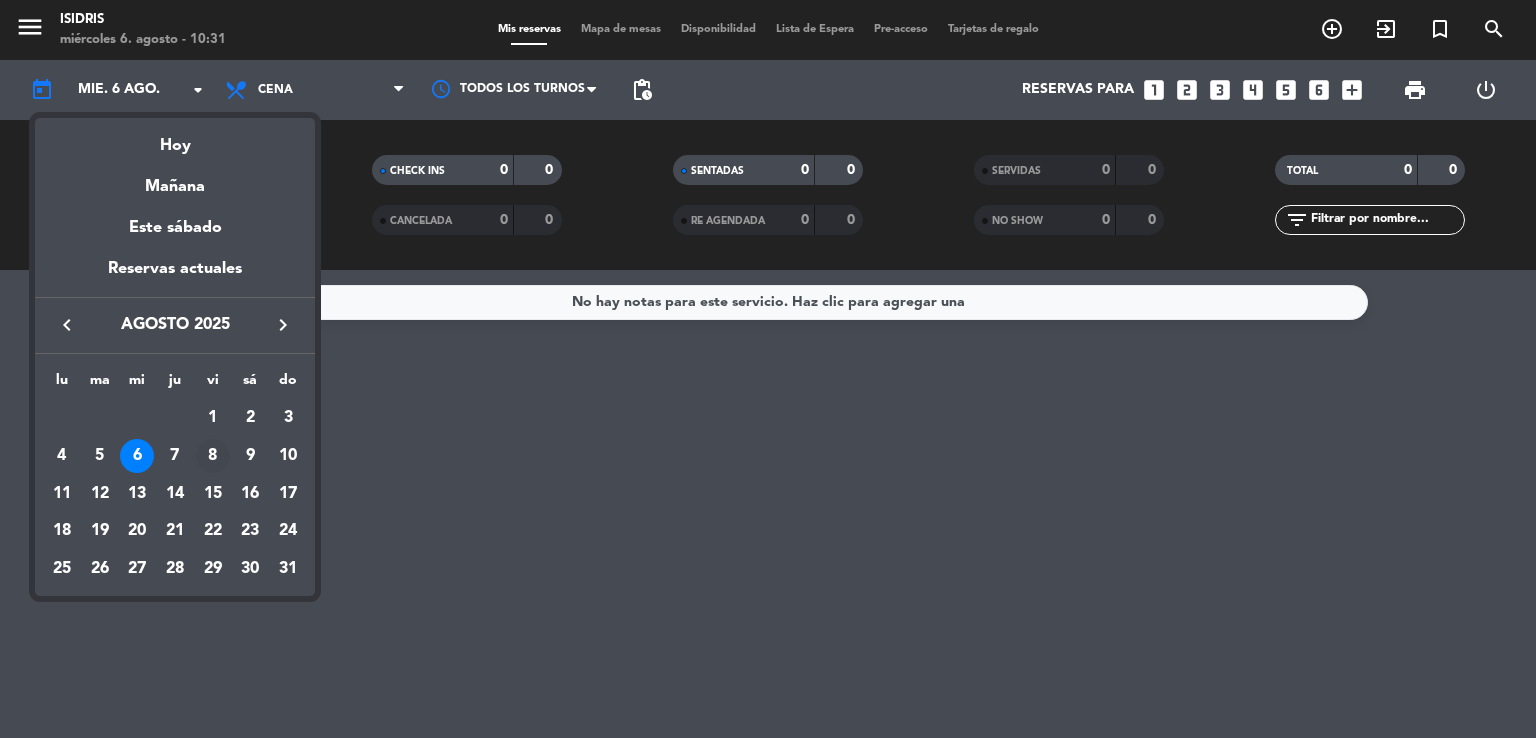 click on "8" at bounding box center [213, 456] 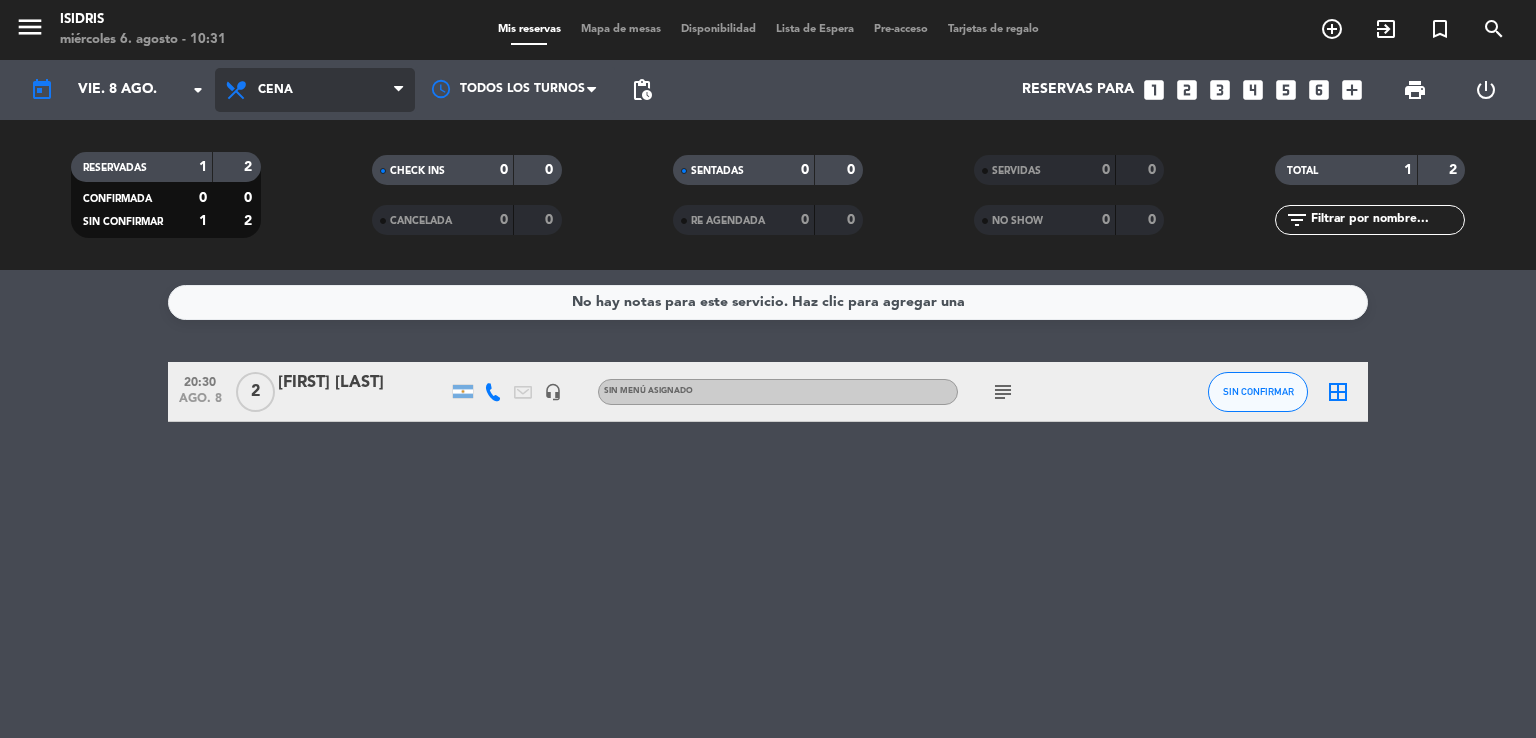 click on "Cena" at bounding box center (315, 90) 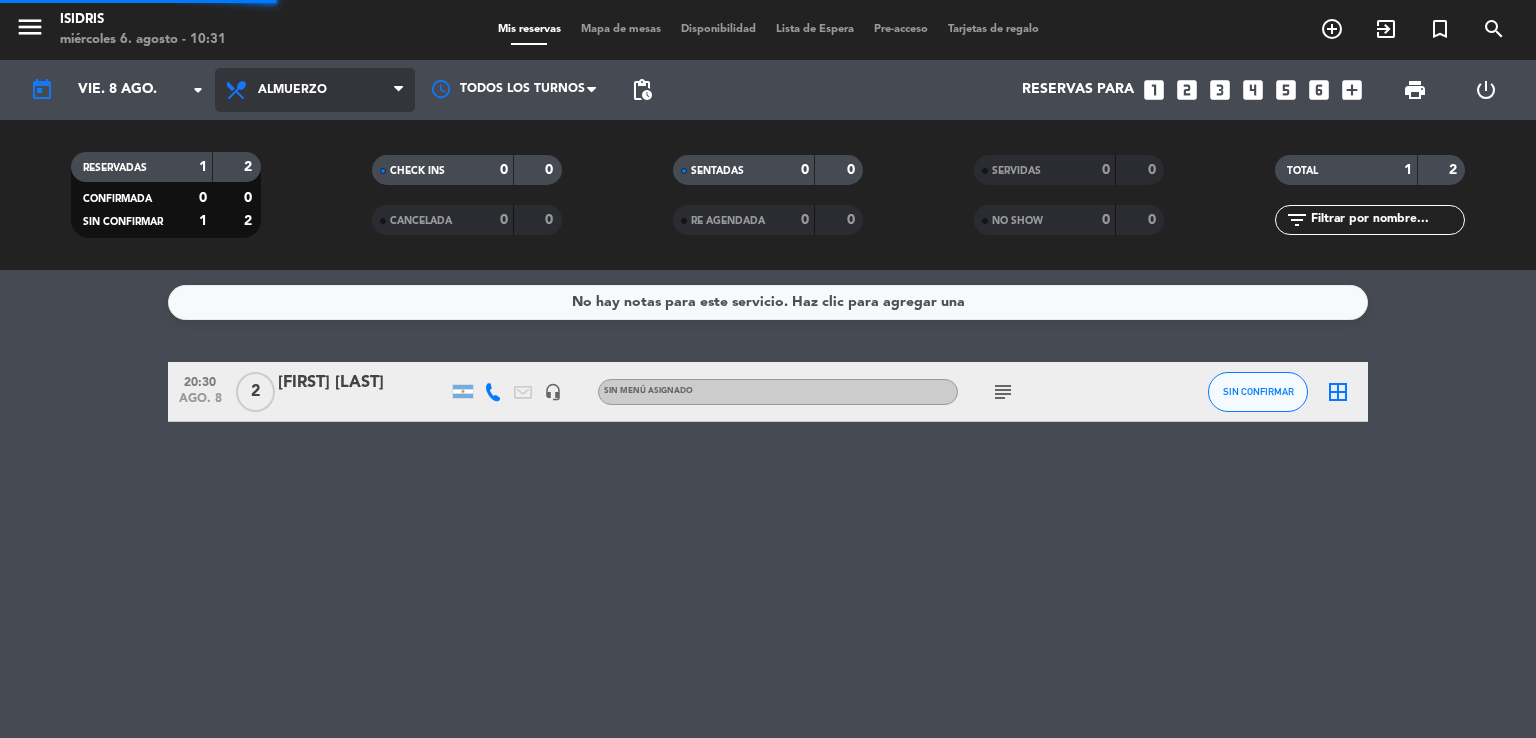 click on "menu isidris miércoles 6. agosto - 10:31 Mis reservas Mapa de mesas Disponibilidad Lista de Espera Pre-acceso Tarjetas de regalo add_circle_outline exit_to_app turned_in_not search today vie. 8 ago. arrow_drop_down Todos los servicios Brunch Almuerzo Cena Almuerzo Todos los servicios Brunch Almuerzo Cena Todos los turnos pending_actions Reservas para looks_one looks_two looks_3 looks_4 looks_5 looks_6 add_box print power_settings_new RESERVADAS 1 2 CONFIRMADA 0 0 SIN CONFIRMAR 1 2 CHECK INS 0 0 CANCELADA 0 0 SENTADAS 0 0 RE AGENDADA 0 0 SERVIDAS 0 0 NO SHOW 0 0 TOTAL 1 2 filter_list" 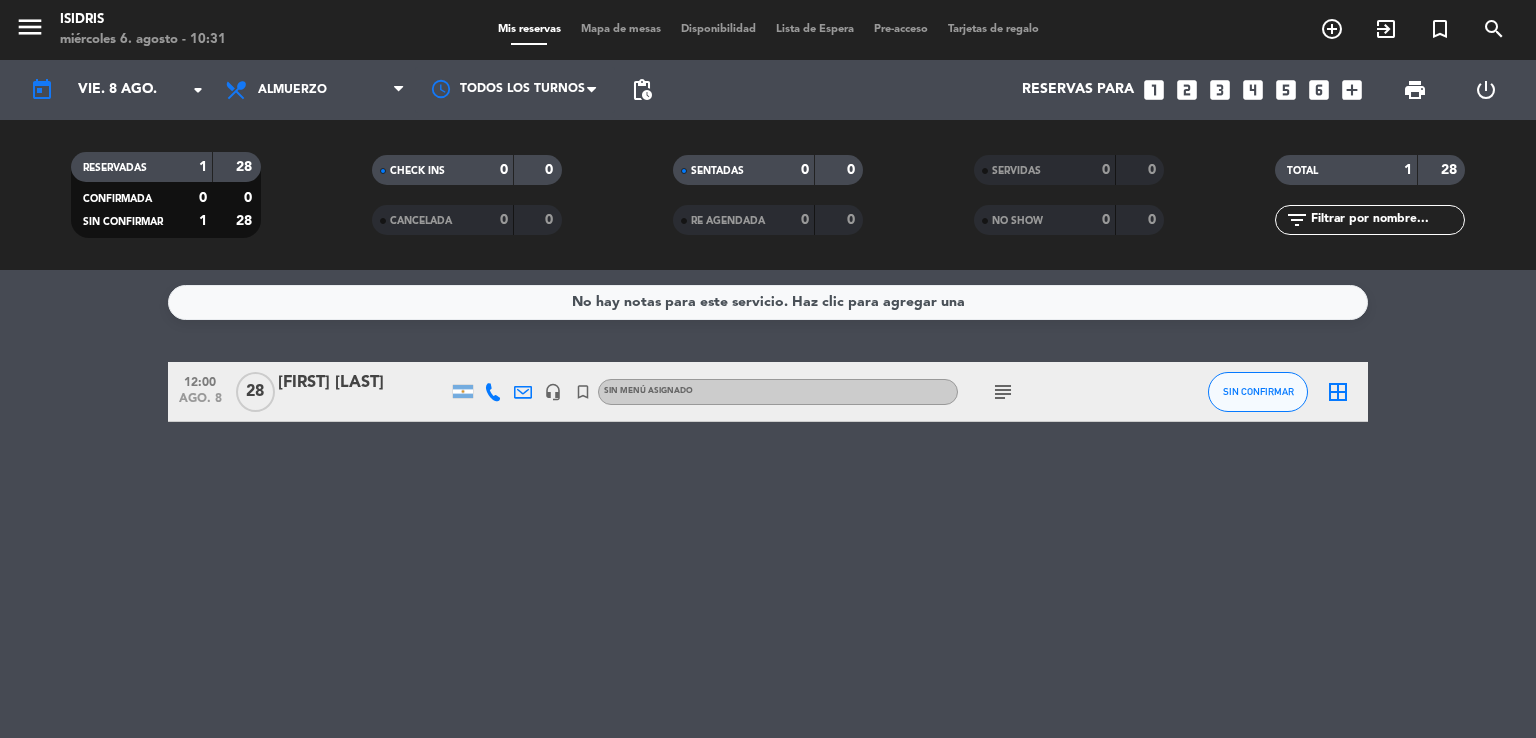 click on "subject" 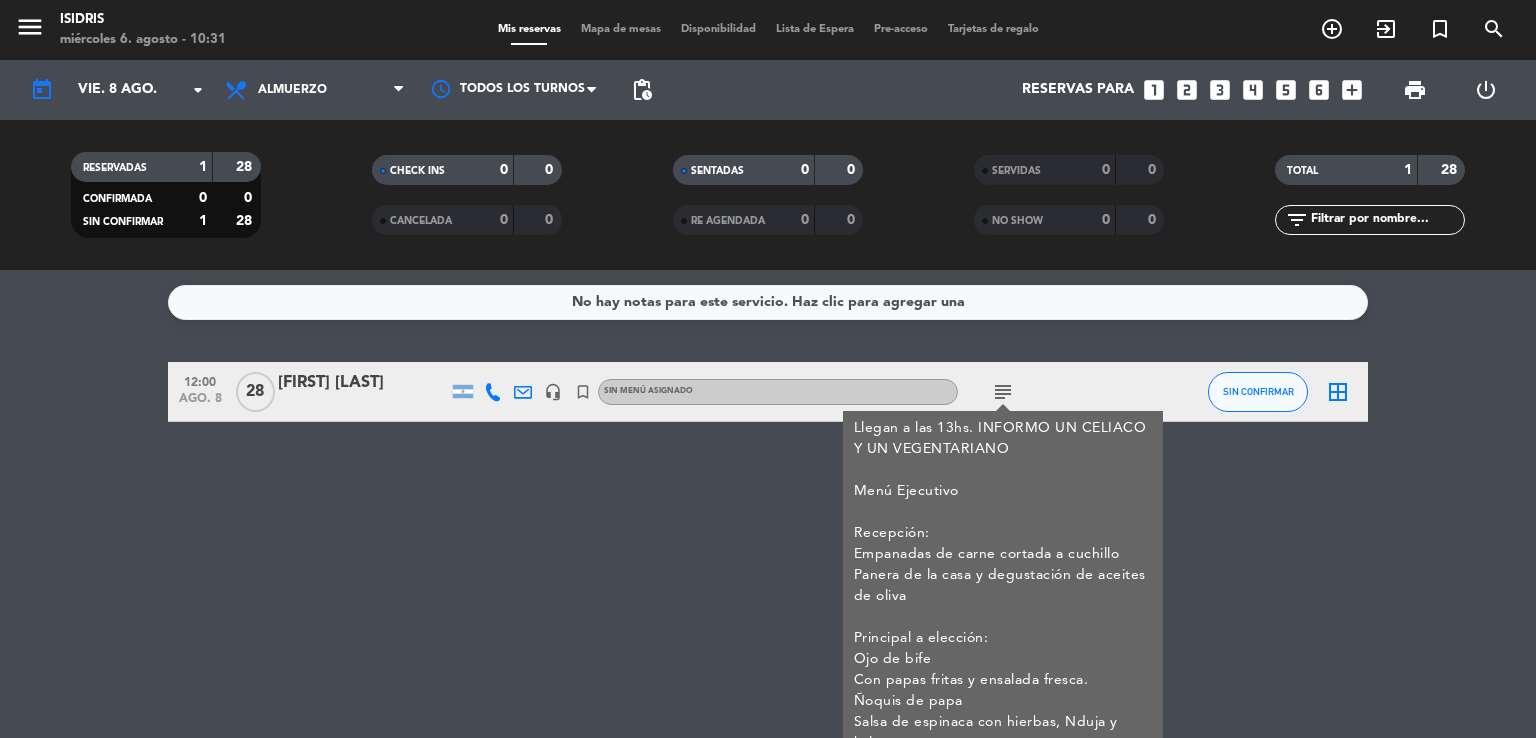 click on "Llegan a las 13hs.   INFORMO UN CELIACO Y UN VEGENTARIANO
Menú Ejecutivo
Recepción:
Empanadas de carne cortada a cuchillo
Panera de la casa y degustación de aceites de oliva
Principal a elección:
Ojo de bife
Con papas fritas y ensalada fresca.
Ñoquis de papa
Salsa de espinaca con hierbas, Nduja y kale.
Pollo confitado en oliva
Crocante de papa, vegetales salteados, salsa romesco.
Postres
Crème Brûlée de dulce de leche
Bebidas:
1 BOTELLA DE VINO CADA TRES PERSONAS
Bebidas sin alcohol y agua
Precio $55000 por persona
ABONO a  traves de ventas. Seña $740.000.- fact 0004-00000052. Se debera cargar $740.000 a la rva 1000360 Hab R7RES
Saldo se factura y abona en Isidris el día del Evento" at bounding box center (1003, 806) 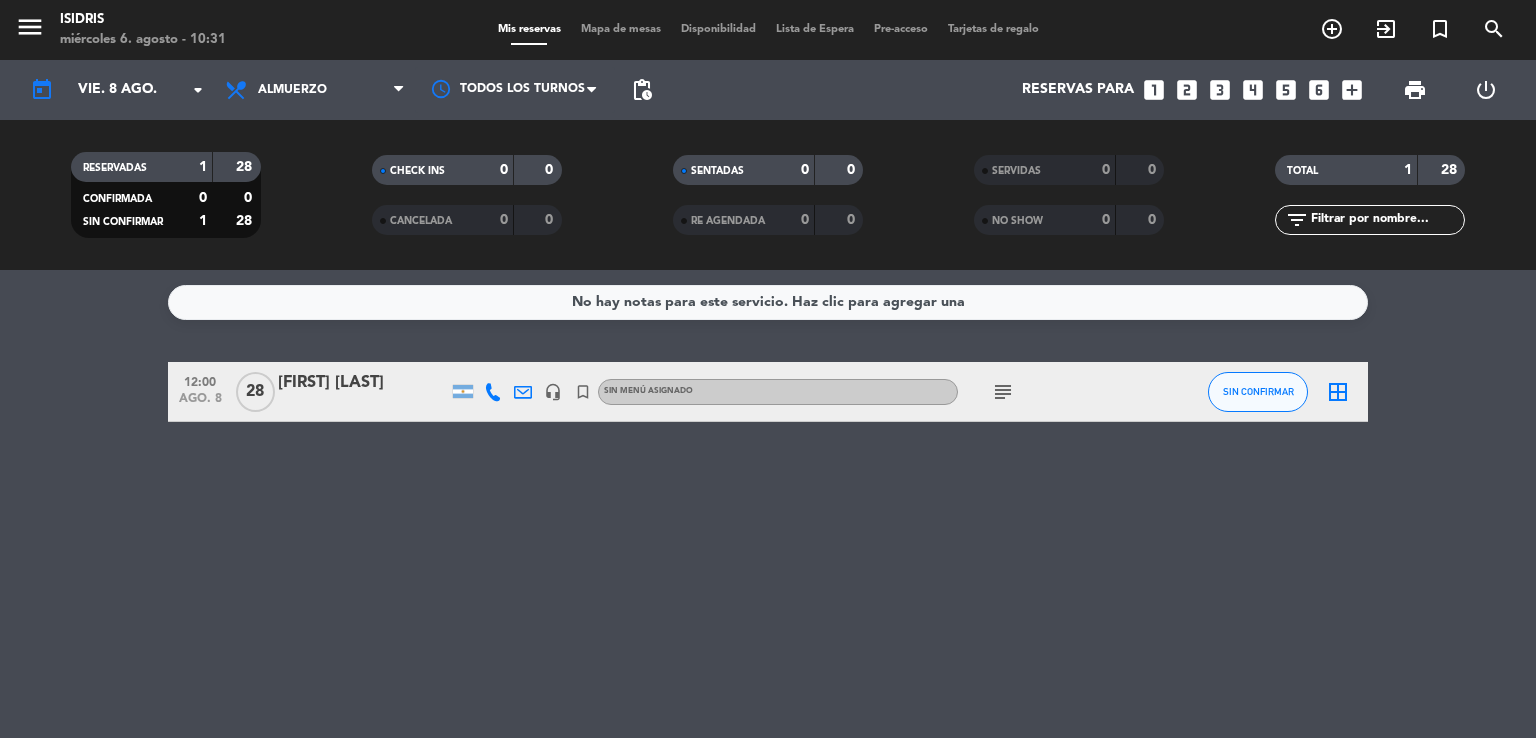 click on "subject" 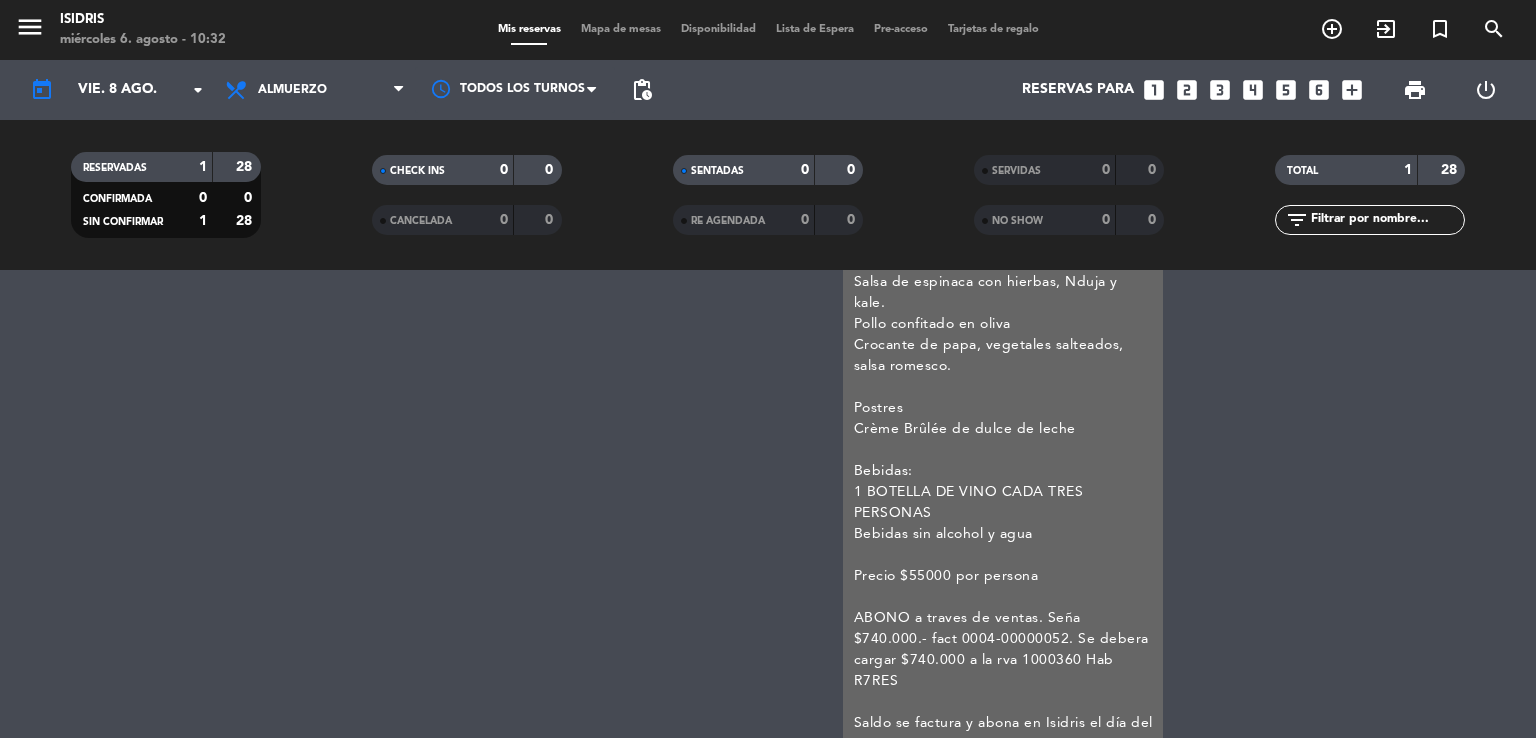 scroll, scrollTop: 443, scrollLeft: 0, axis: vertical 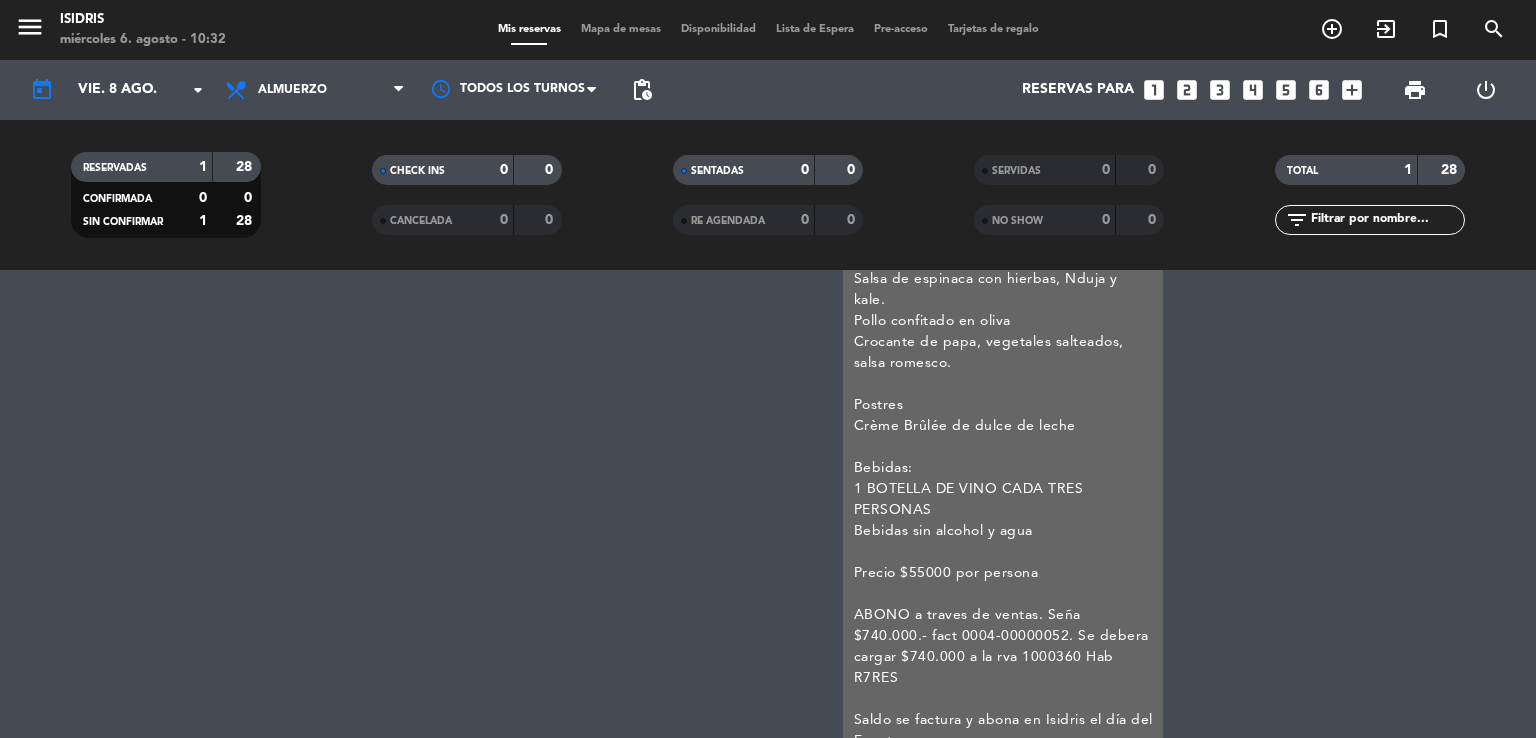 click on "No hay notas para este servicio. Haz clic para agregar una [TIME] [MONTH] [DAY] [FIRST] [LAST] headset_mic turned_in_not Sin menú asignado subject Llegan a las [TIME]. INFORMO UN CELIACO Y UN VEGENTARIANO
Menú Ejecutivo
Recepción:
Empanadas de carne cortada a cuchillo
Panera de la casa y degustación de aceites de oliva
Principal a elección:
Ojo de bife
Con papas fritas y ensalada fresca.
Ñoquis de papa
Salsa de espinaca con hierbas, Nduja y kale.
Pollo confitado en oliva
Crocante de papa, vegetales salteados, salsa romesco.
Postres
Crème Brûlée de dulce de leche
Bebidas:
1 BOTELLA DE VINO CADA TRES PERSONAS
Bebidas sin alcohol y agua
Precio [PRICE] por persona
ABONO a traves de ventas. Seña [PRICE]. Se debera cargar [PRICE] a la rva [NUMBER] Hab R7RES
Saldo se factura y abona en Isidris el día del Evento SIN CONFIRMAR border_all" 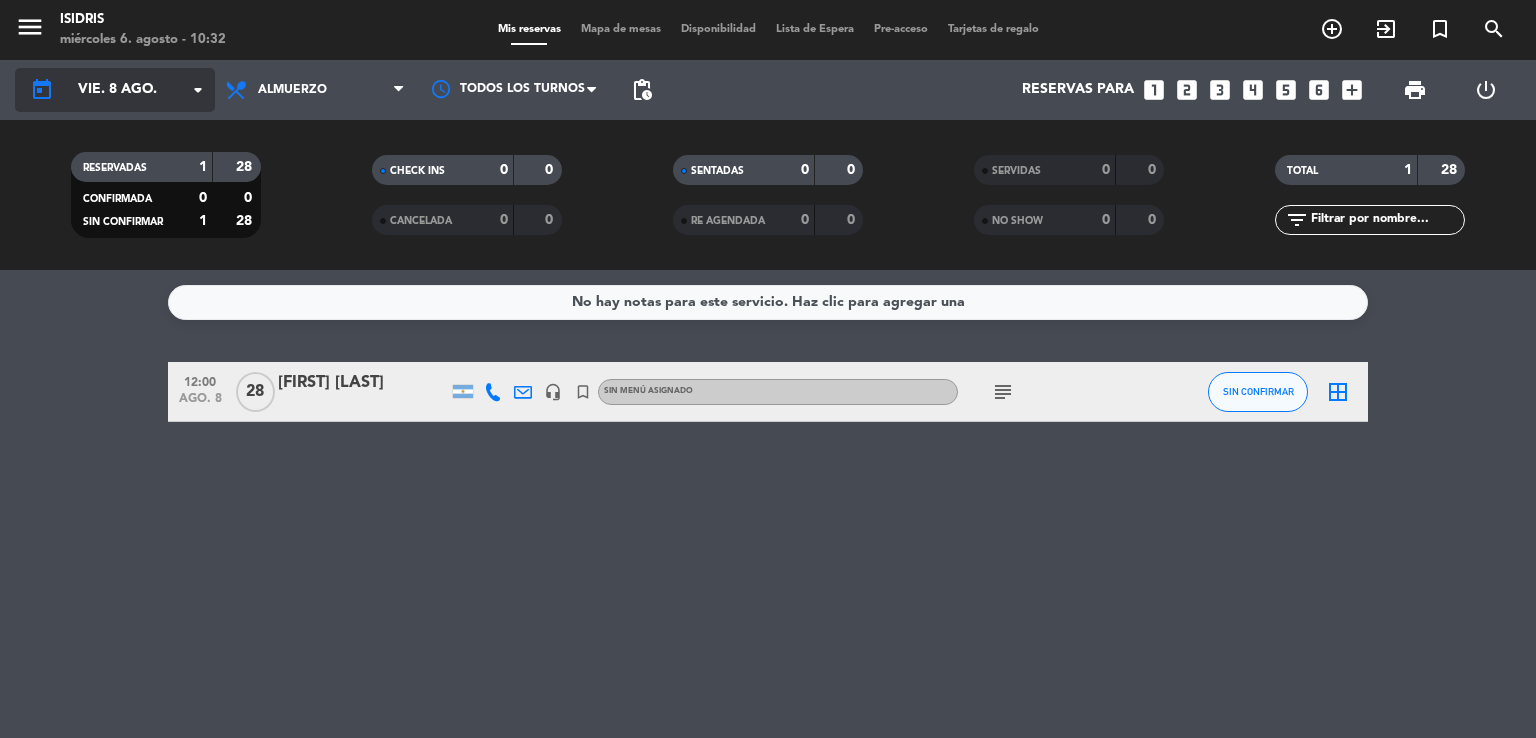 click on "vie. 8 ago." 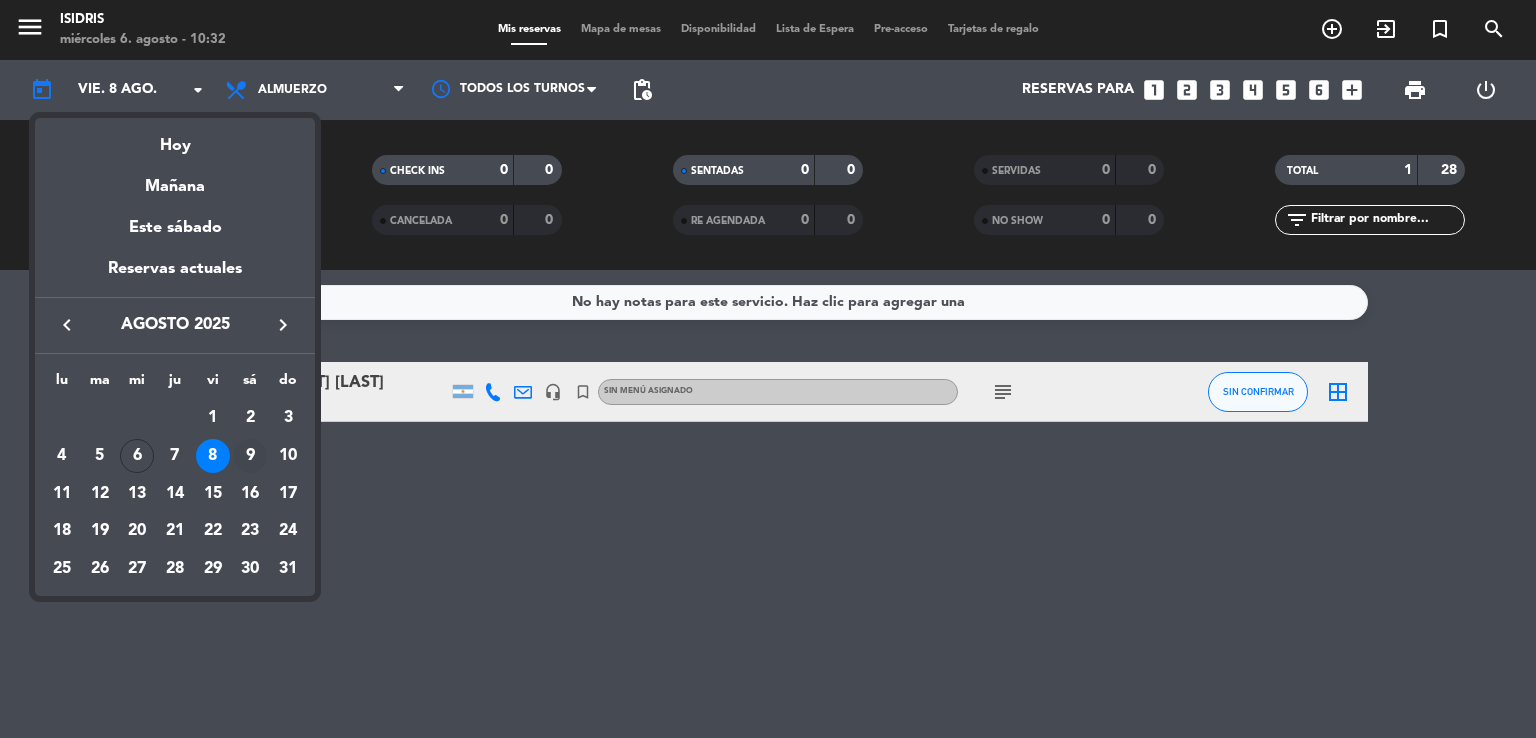 click on "9" at bounding box center (250, 456) 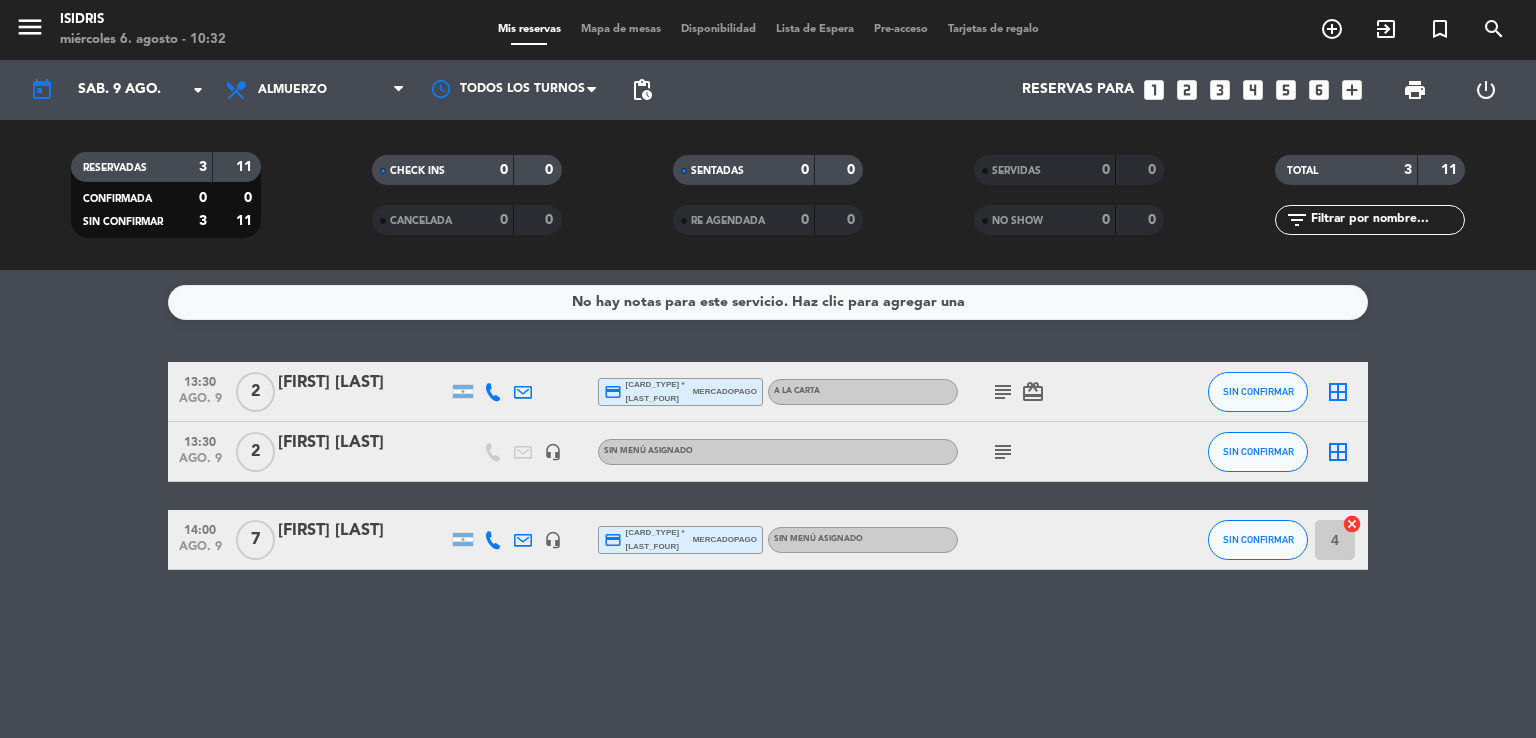 click on "subject" 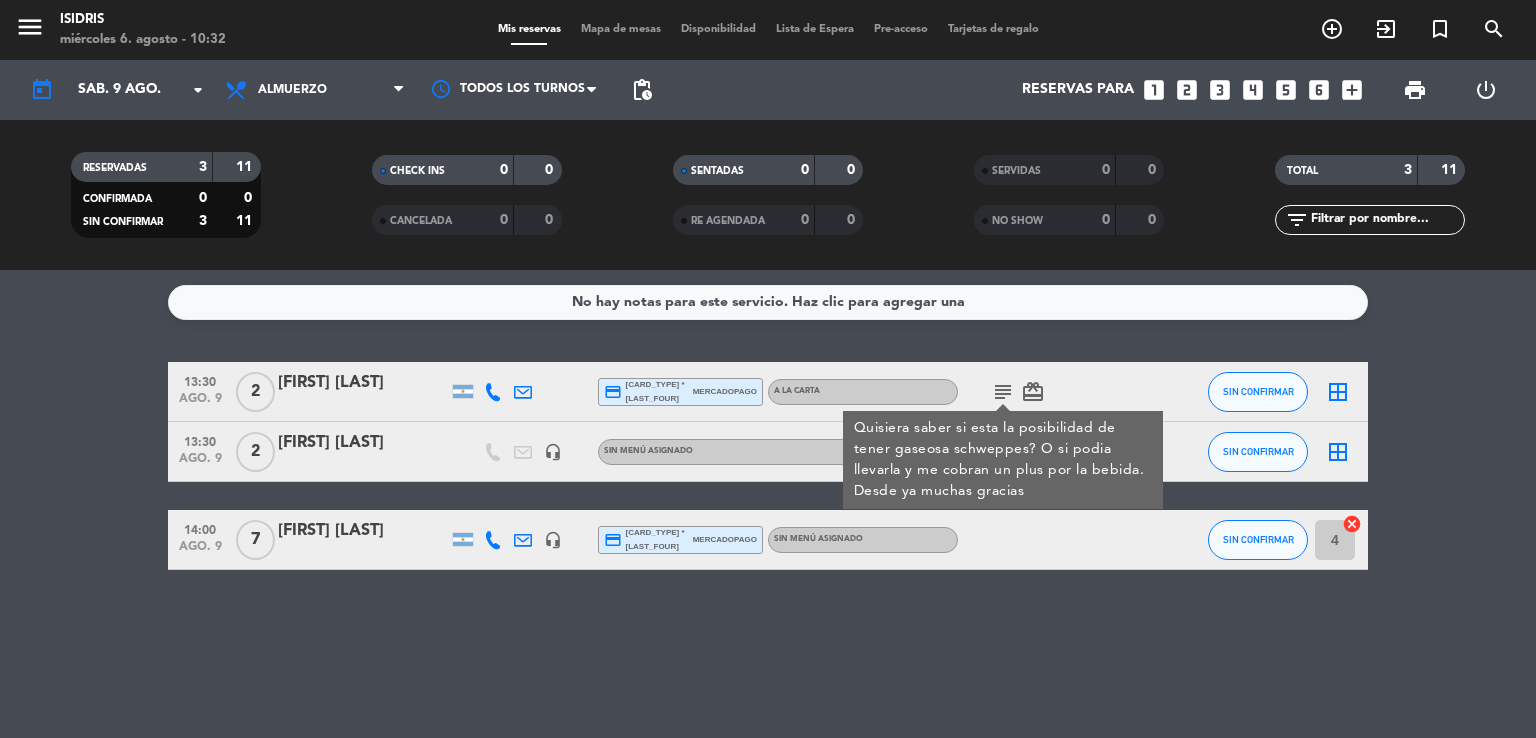 click on "card_giftcard" 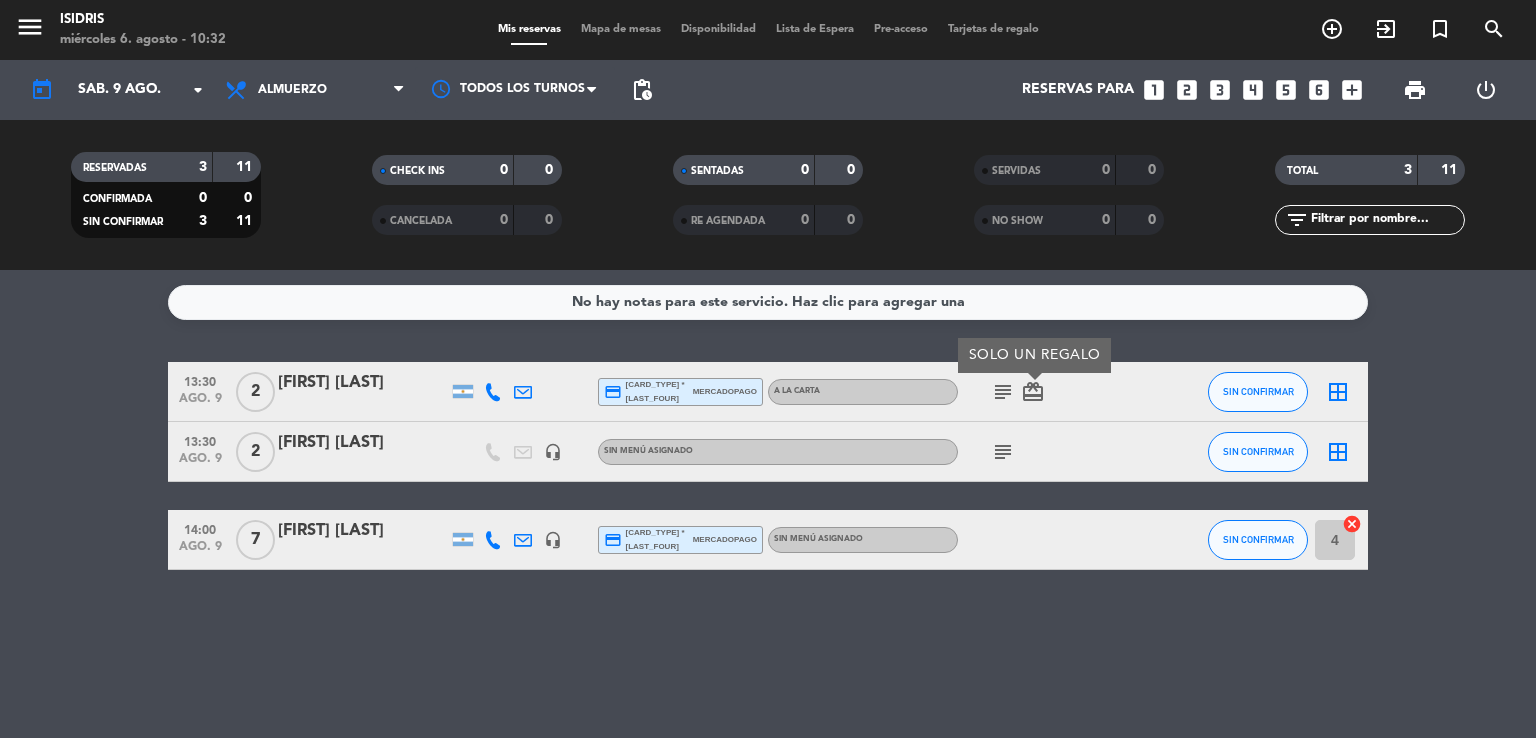 click on "subject" 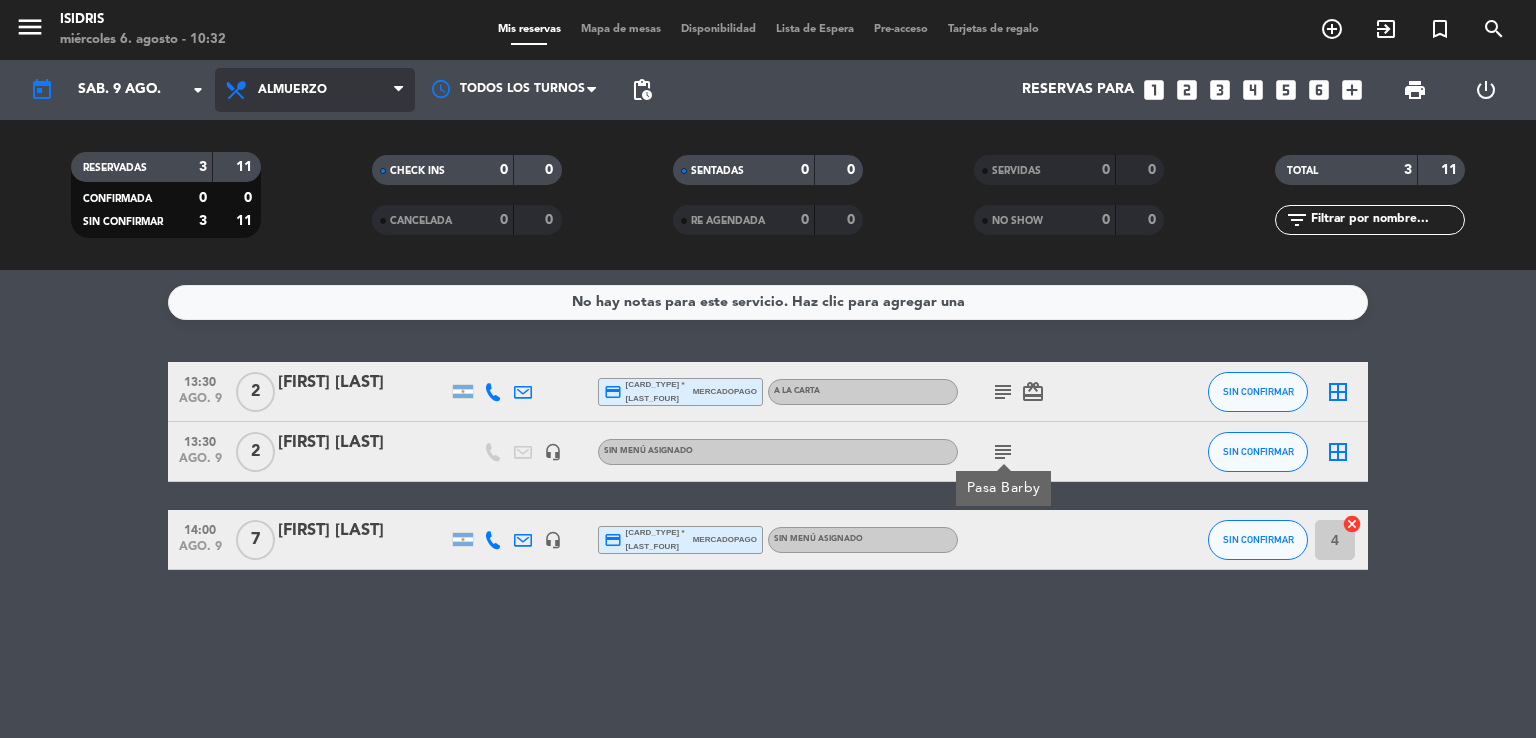 click on "Almuerzo" at bounding box center (292, 90) 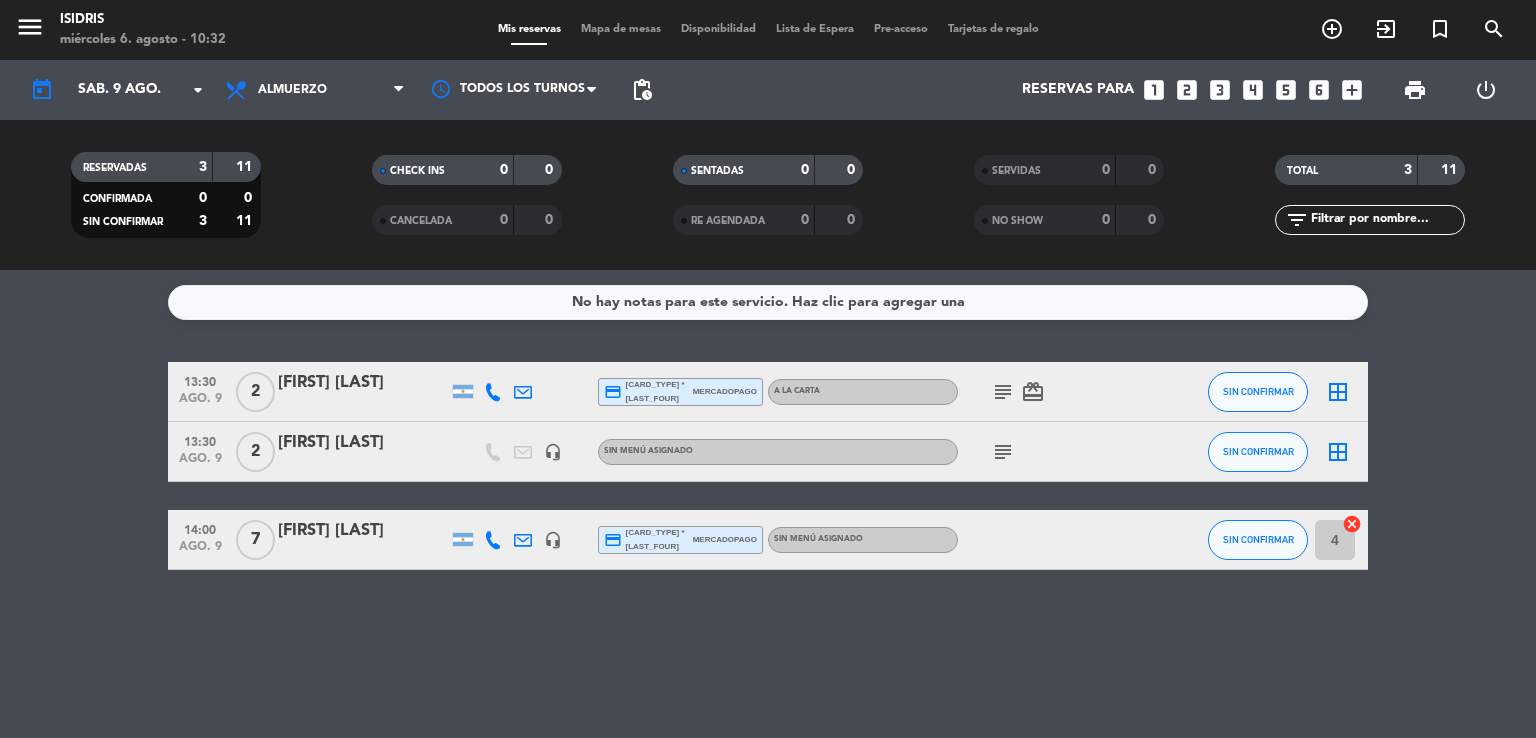 click on "RESERVADAS   3   11   CONFIRMADA   0   0   SIN CONFIRMAR   3   11   CHECK INS   0   0   CANCELADA   0   0   SENTADAS   0   0   RE AGENDADA   0   0   SERVIDAS   0   0   NO SHOW   0   0   TOTAL   3   11  filter_list" 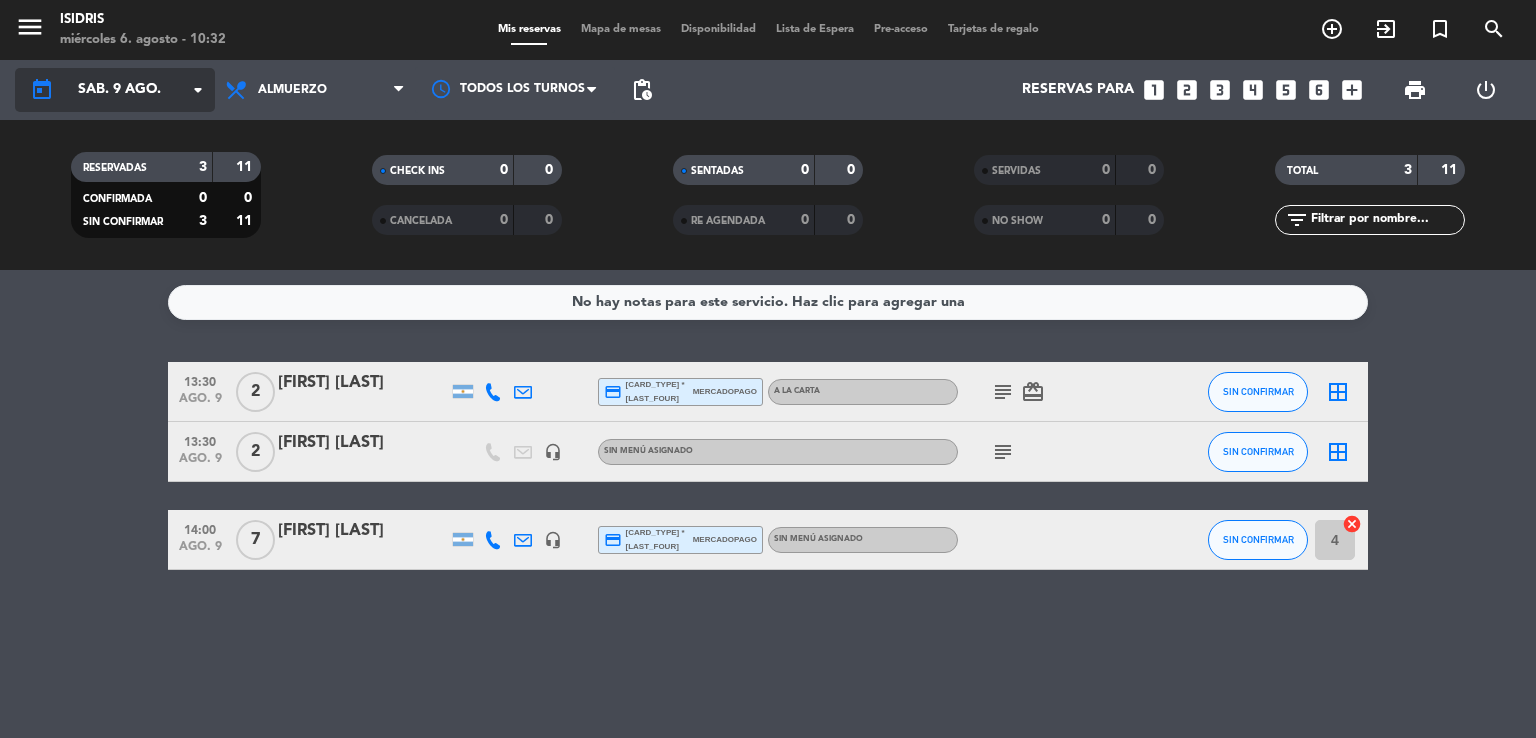 click on "sáb. 9 ago." 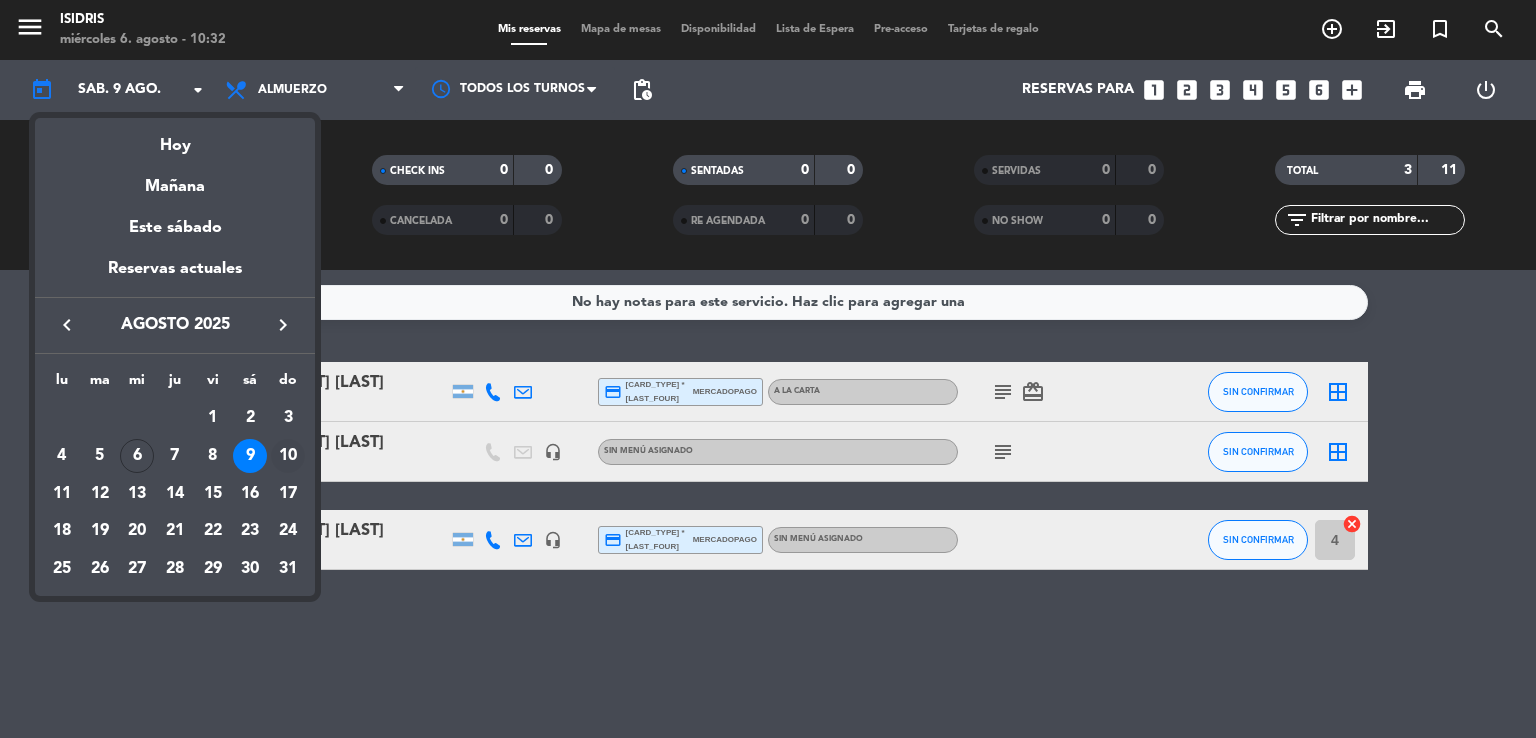 click on "10" at bounding box center [288, 456] 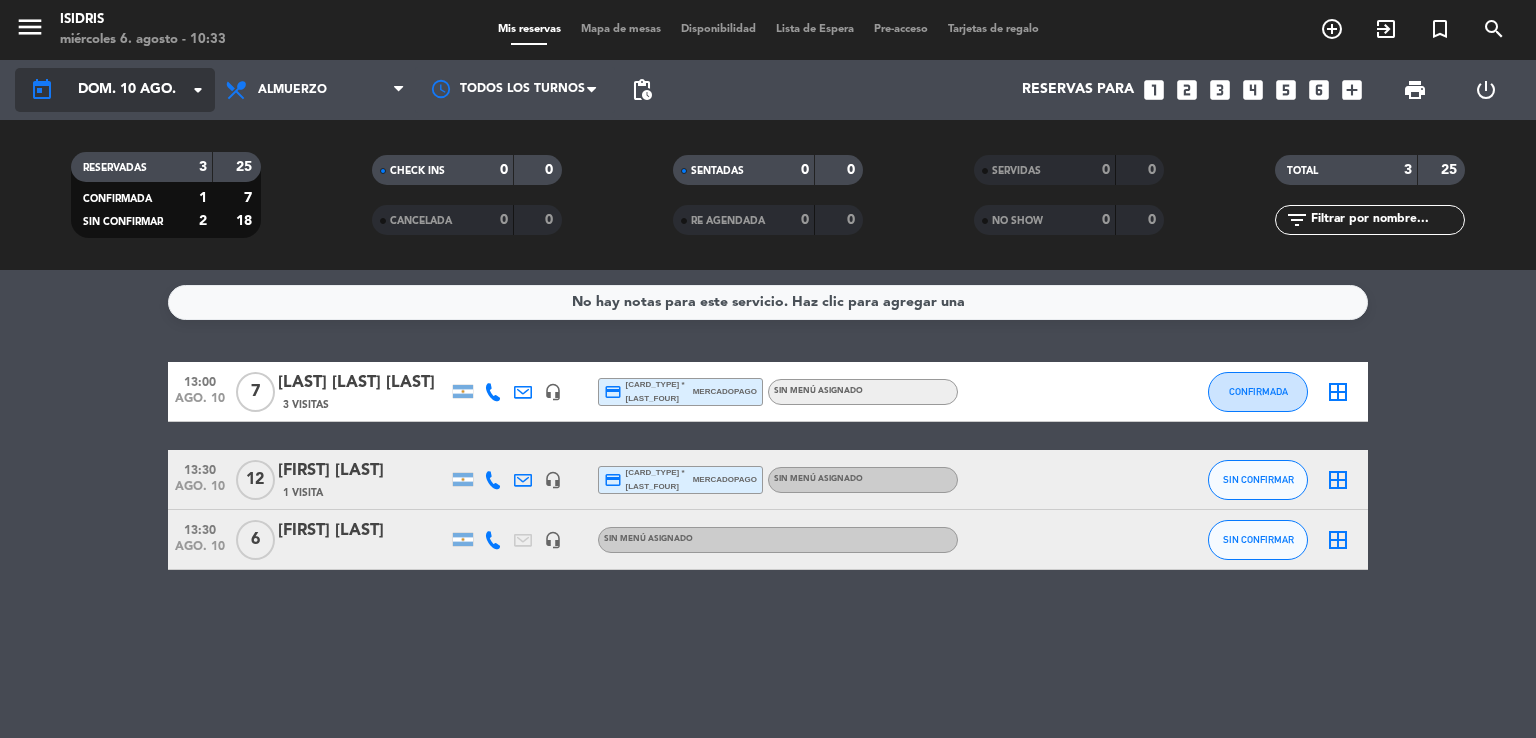 click on "dom. 10 ago." 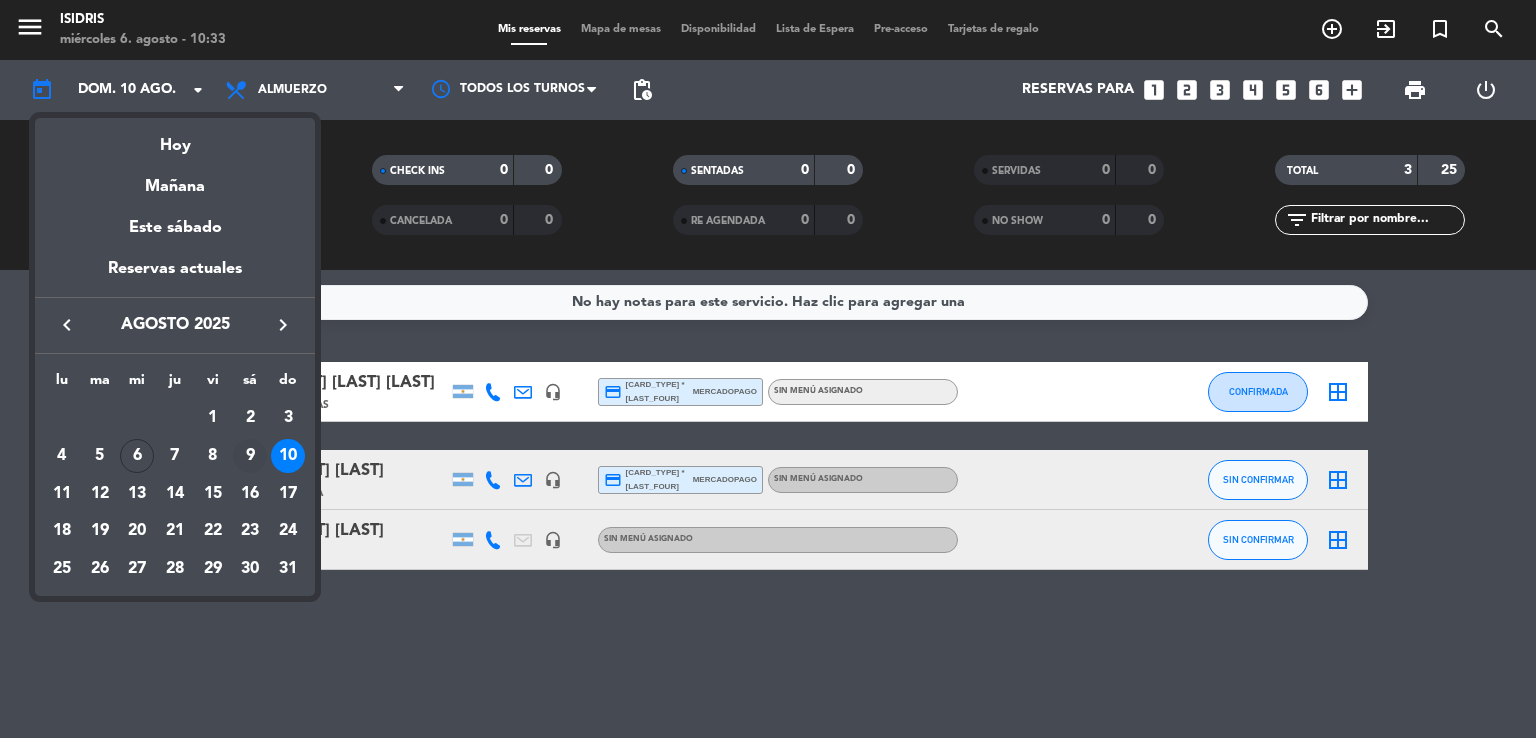 click on "9" at bounding box center (250, 456) 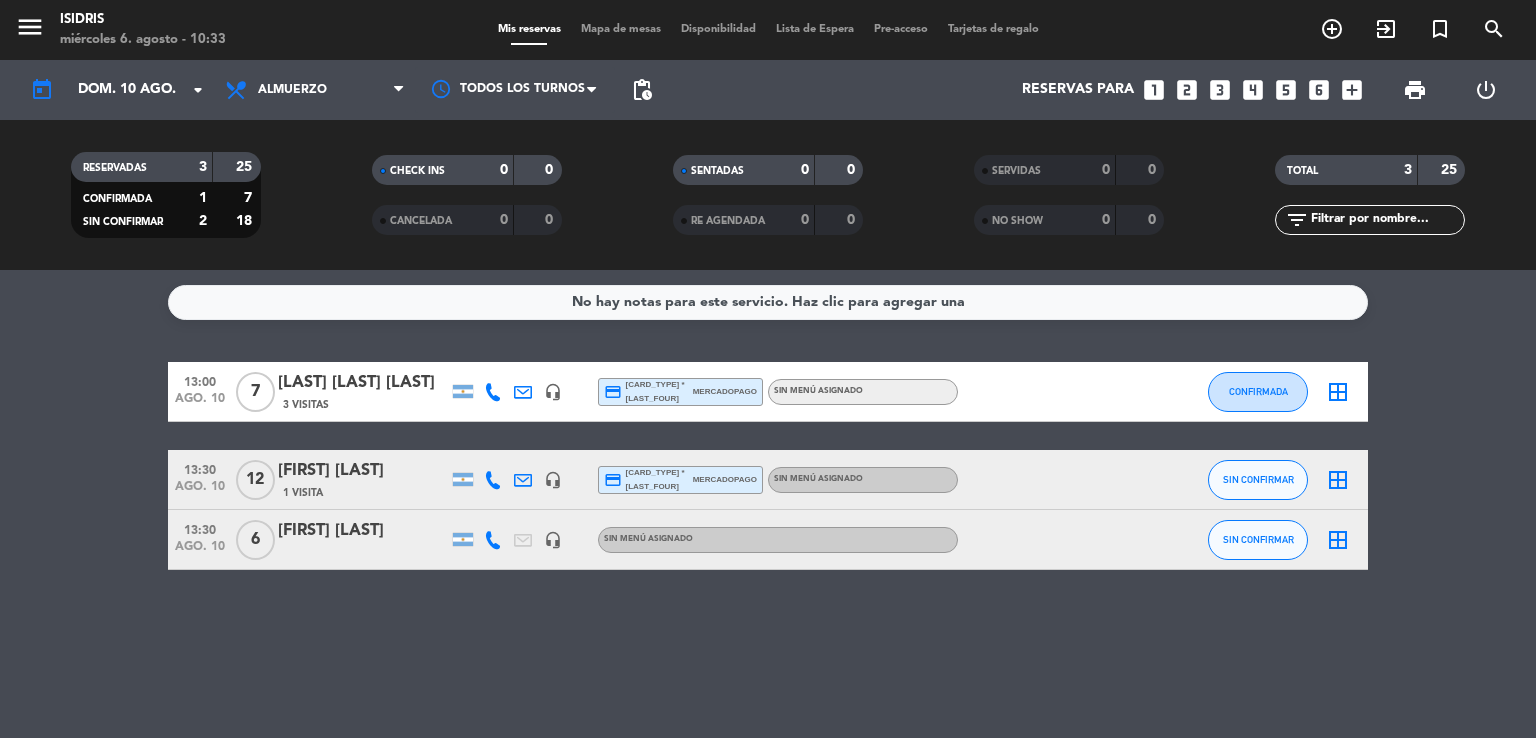 type on "sáb. 9 ago." 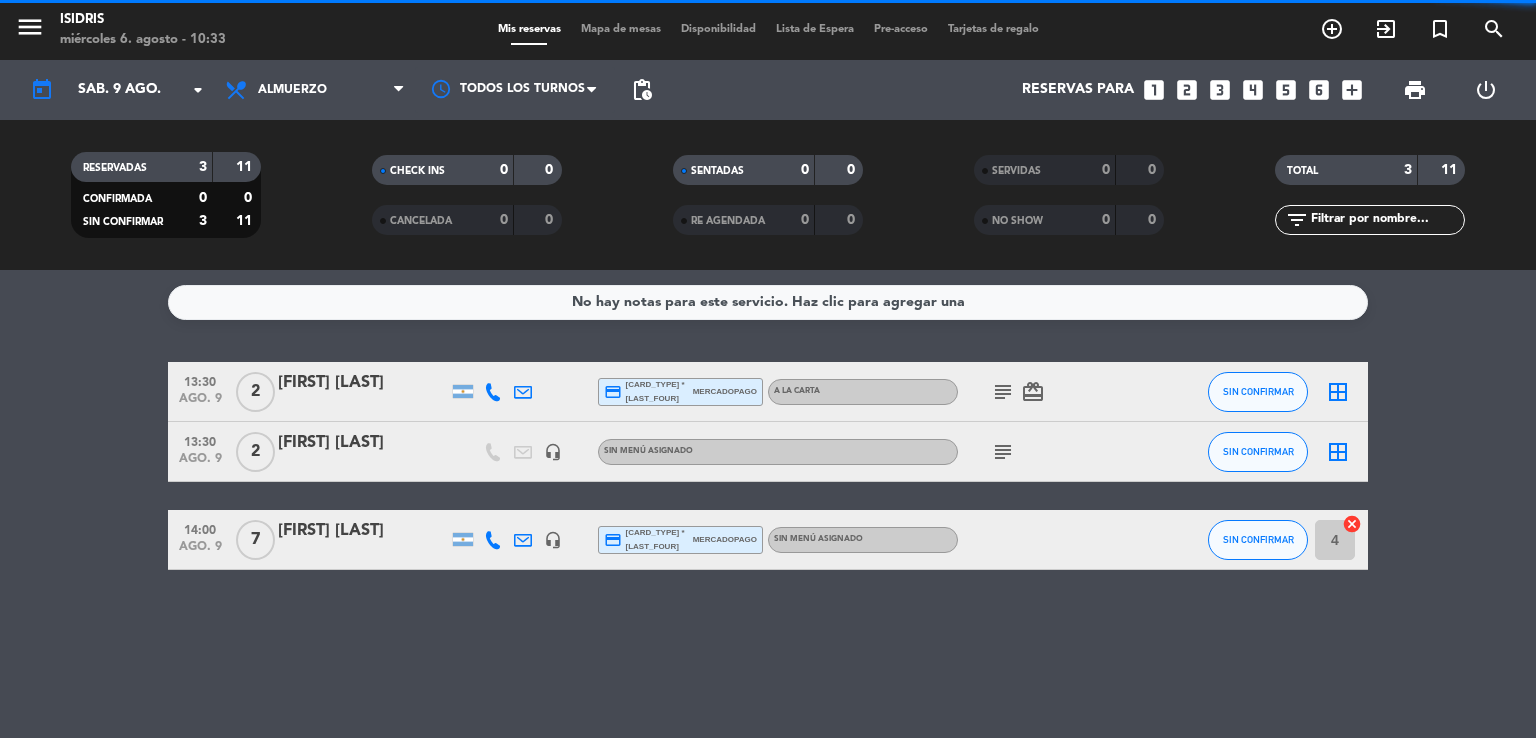 click on "Almuerzo" at bounding box center (315, 90) 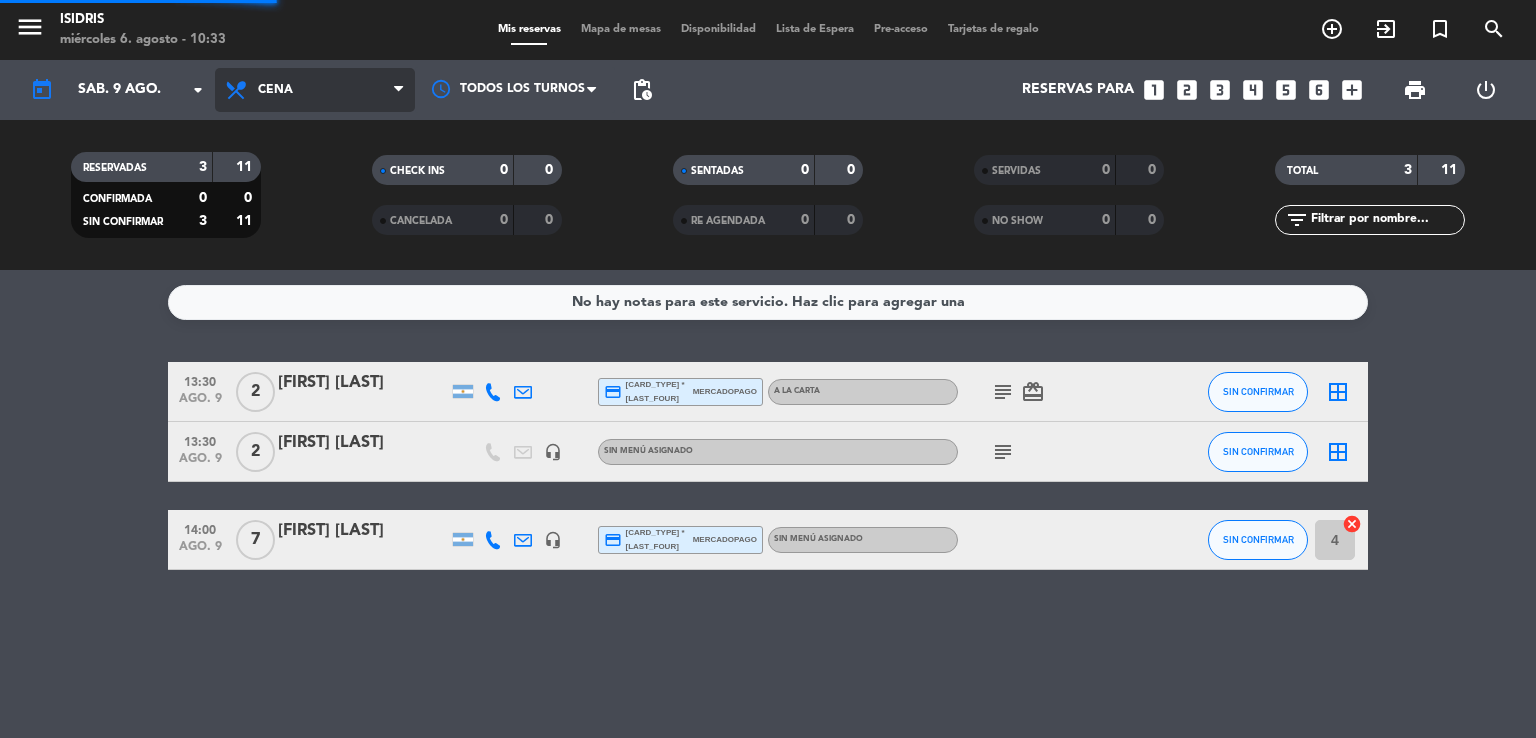 click on "menu isidris miércoles 6. agosto - 10:33 Mis reservas Mapa de mesas Disponibilidad Lista de Espera Pre-acceso Tarjetas de regalo add_circle_outline exit_to_app turned_in_not search today sáb. 9 ago. arrow_drop_down Todos los servicios Brunch Almuerzo Cena Cena Todos los servicios Brunch Almuerzo Cena Todos los turnos pending_actions Reservas para looks_one looks_two looks_3 looks_4 looks_5 looks_6 add_box print power_settings_new RESERVADAS 3 11 CONFIRMADA 0 0 SIN CONFIRMAR 3 11 CHECK INS 0 0 CANCELADA 0 0 SENTADAS 0 0 RE AGENDADA 0 0 SERVIDAS 0 0 NO SHOW 0 0 TOTAL 3 11 filter_list" 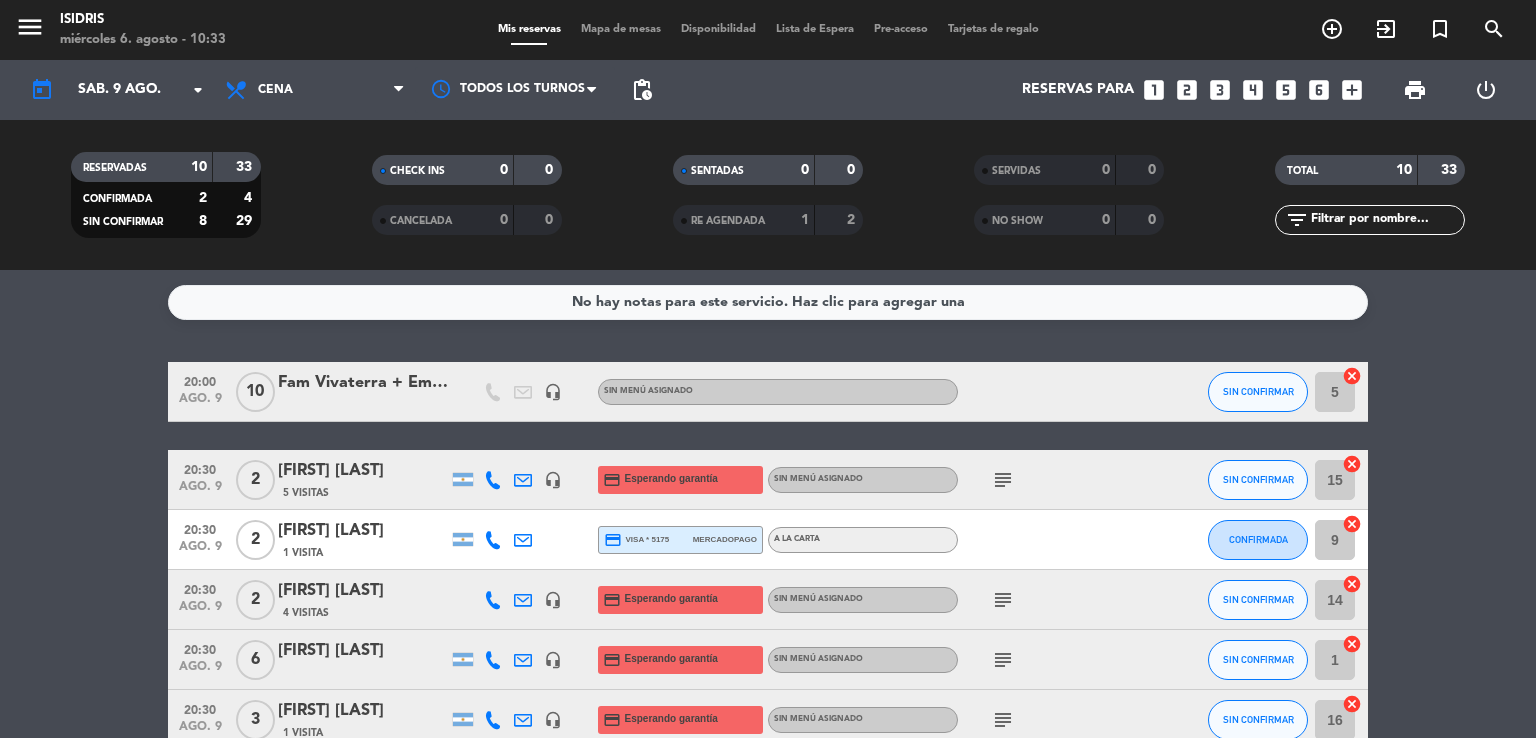 click on "[TIME] [MONTH] [DAY] [NUMBER] Fam Vivaterra + Emetur headset_mic Sin menú asignado SIN CONFIRMAR [NUMBER] cancel [TIME] [MONTH] [DAY] [NUMBER] Aixa Ana [NUMBER] Visitas headset_mic credit_card Esperando garantía Sin menú asignado subject SIN CONFIRMAR [NUMBER] cancel [TIME] [MONTH] [DAY] [NUMBER] Cristian Díaz [NUMBER] Visitas headset_mic credit_card Esperando garantía Sin menú asignado subject SIN CONFIRMAR [NUMBER] cancel [TIME] [MONTH] [DAY] [NUMBER] Irene Guillén headset_mic credit_card Esperando garantía Sin menú asignado subject SIN CONFIRMAR [NUMBER] cancel [TIME] [MONTH] [DAY] [NUMBER] Noelia Valdivieso [NUMBER] Visita headset_mic credit_card Esperando garantía Sin menú asignado subject SIN CONFIRMAR [NUMBER] cancel [TIME] [MONTH] [DAY] [NUMBER] Díaz Marina credit_card visa * [LAST_FOUR] mercadopago A LA CARTA subject favorite_border SIN CONFIRMAR [NUMBER] cancel [TIME] [MONTH] [DAY] [NUMBER] Gabriela Ale headset_mic [NUMBER] cancel" 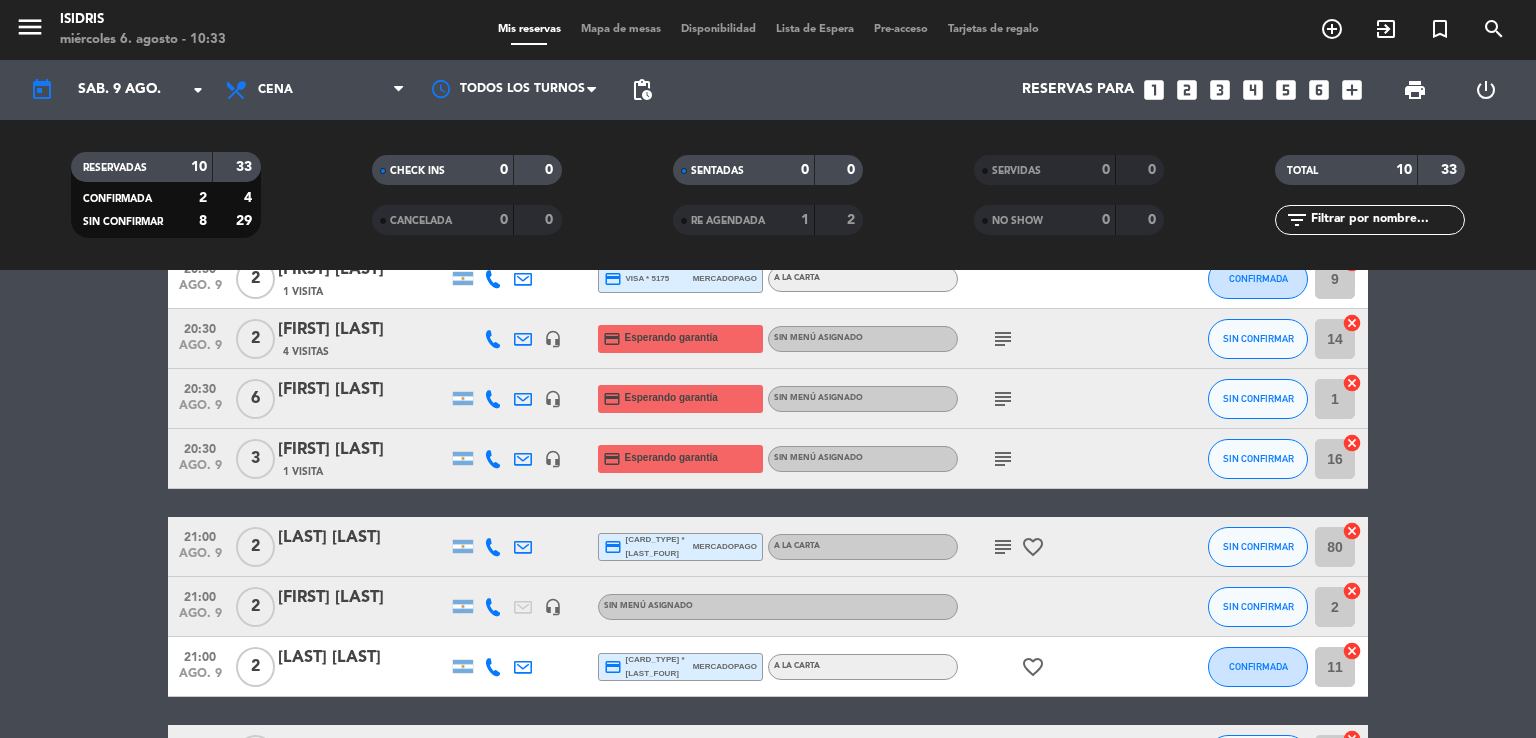scroll, scrollTop: 408, scrollLeft: 0, axis: vertical 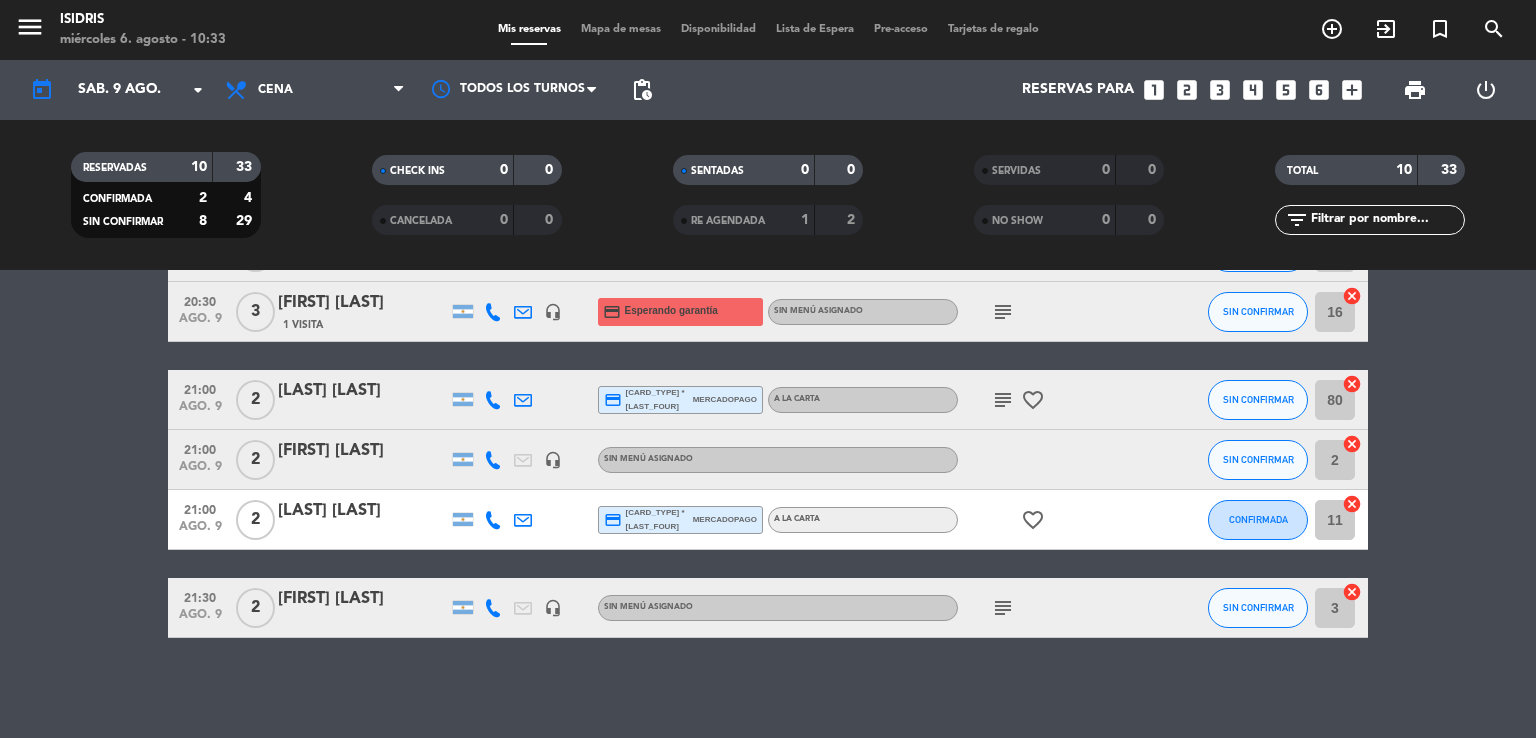 click on "subject" 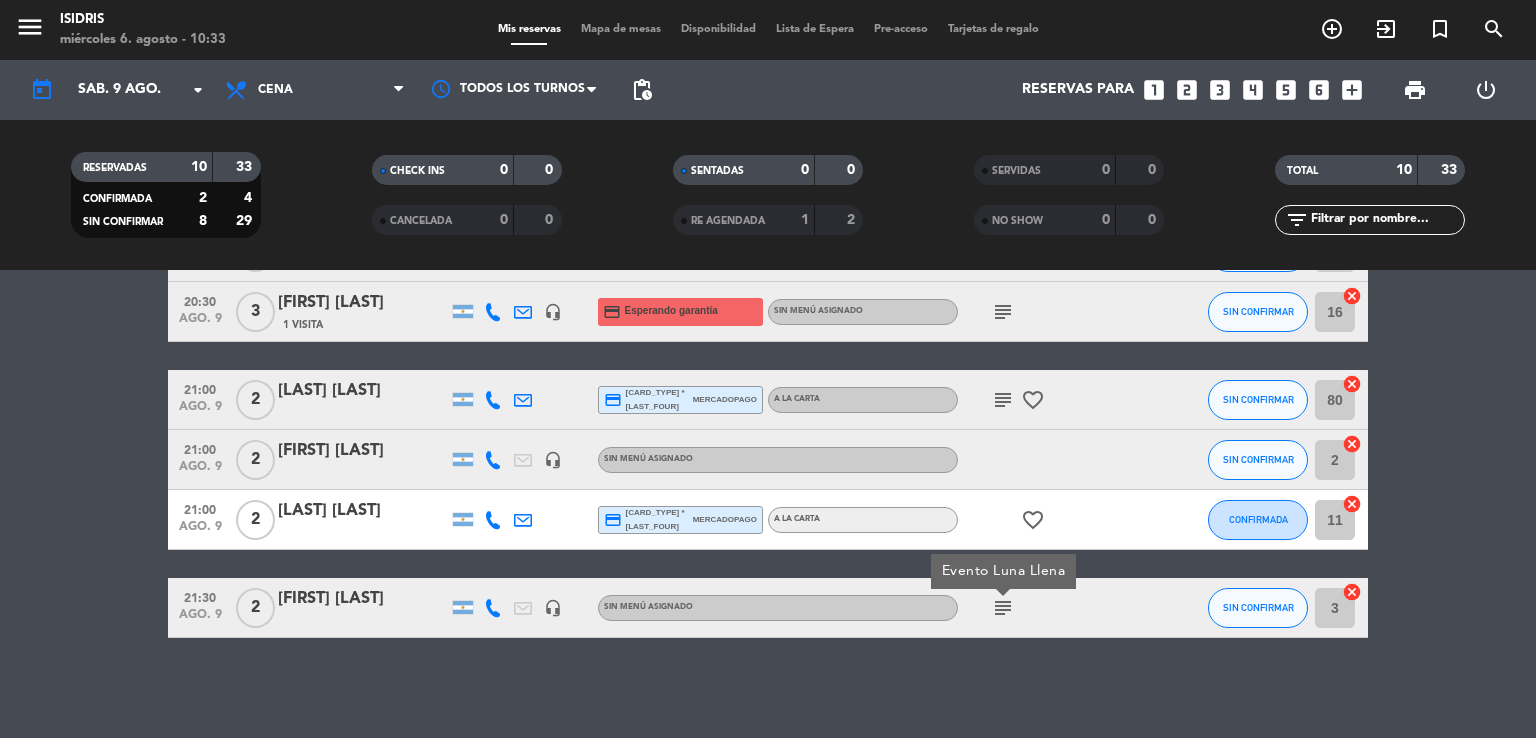click on "subject" 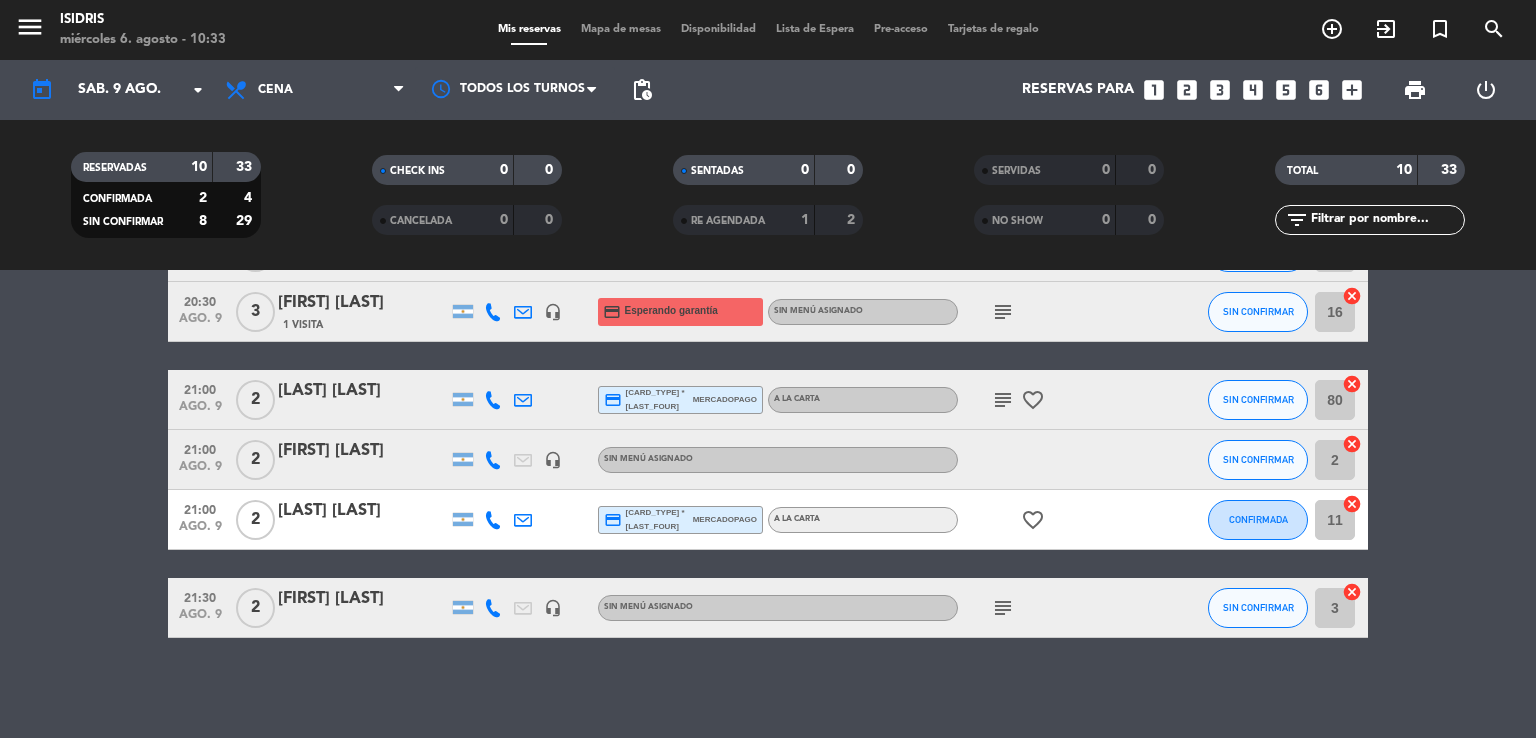 click on "favorite_border" 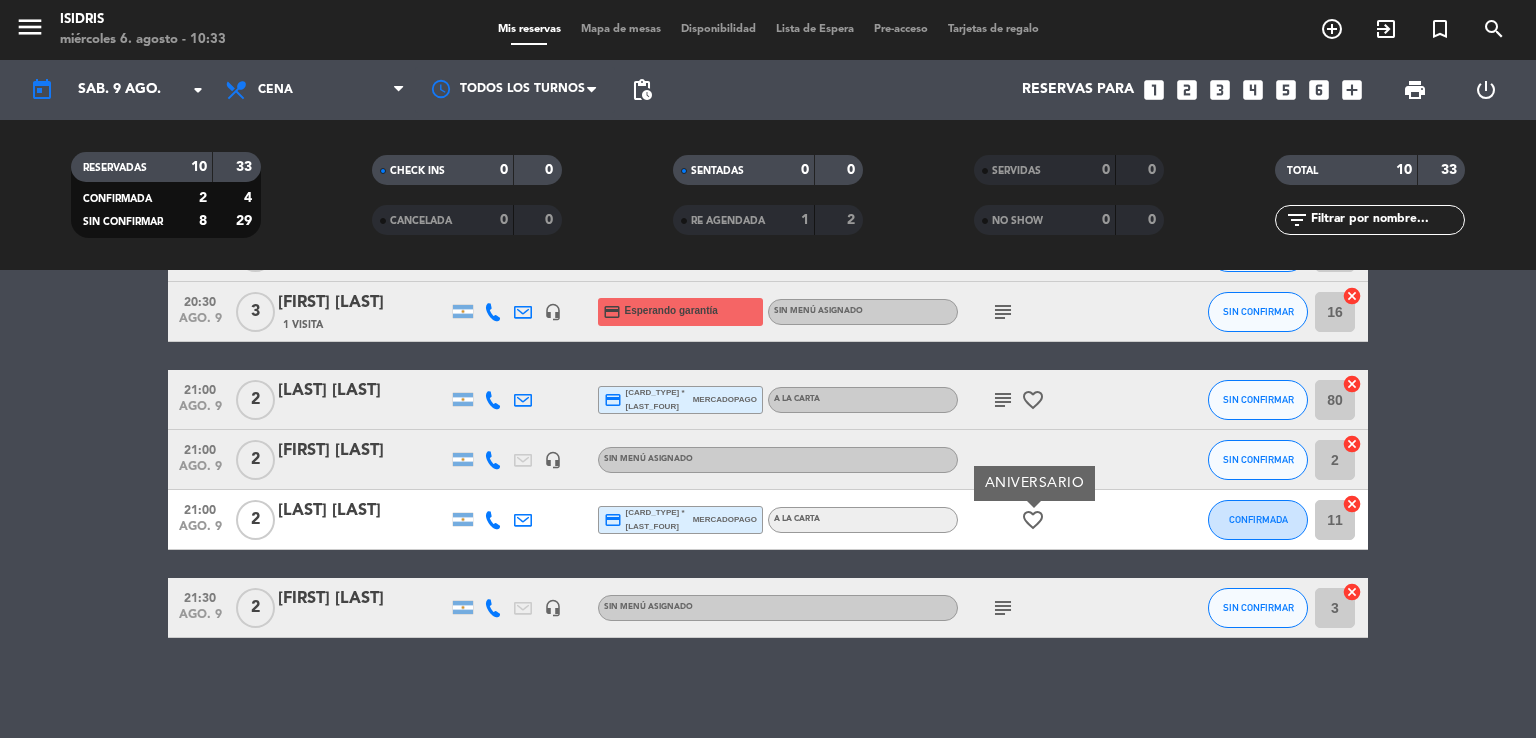 click on "favorite_border" 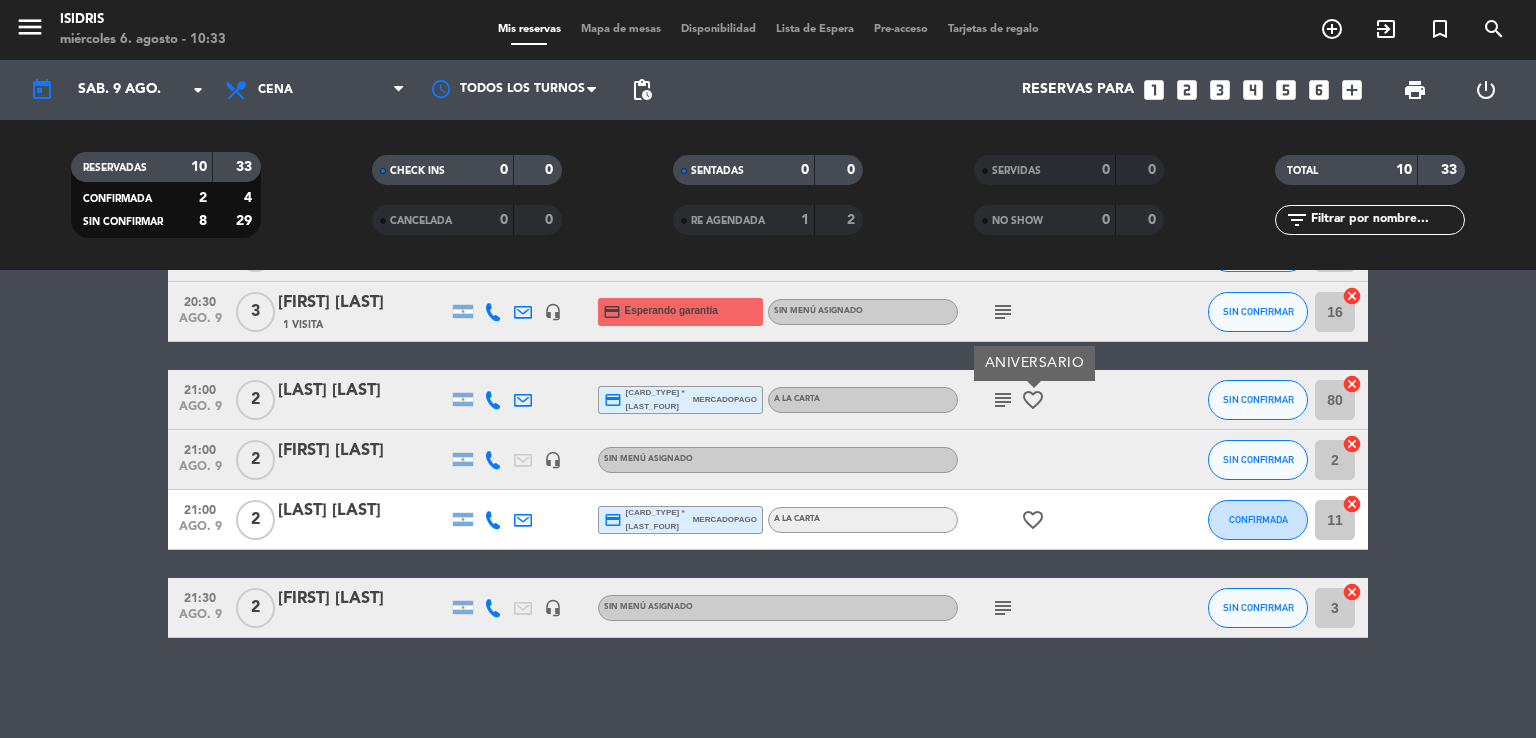 click on "subject" 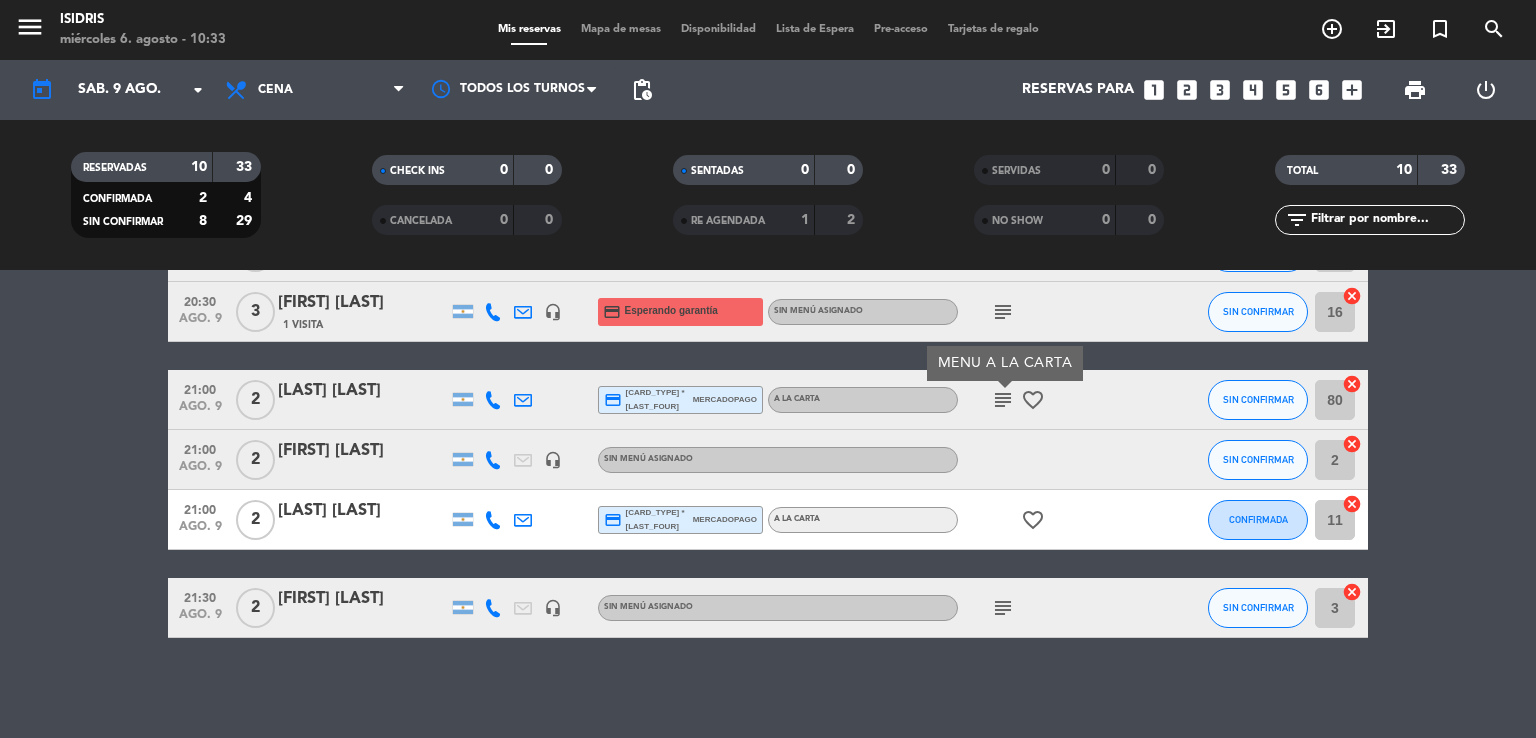 click on "subject  MENU A LA CARTA  favorite_border" 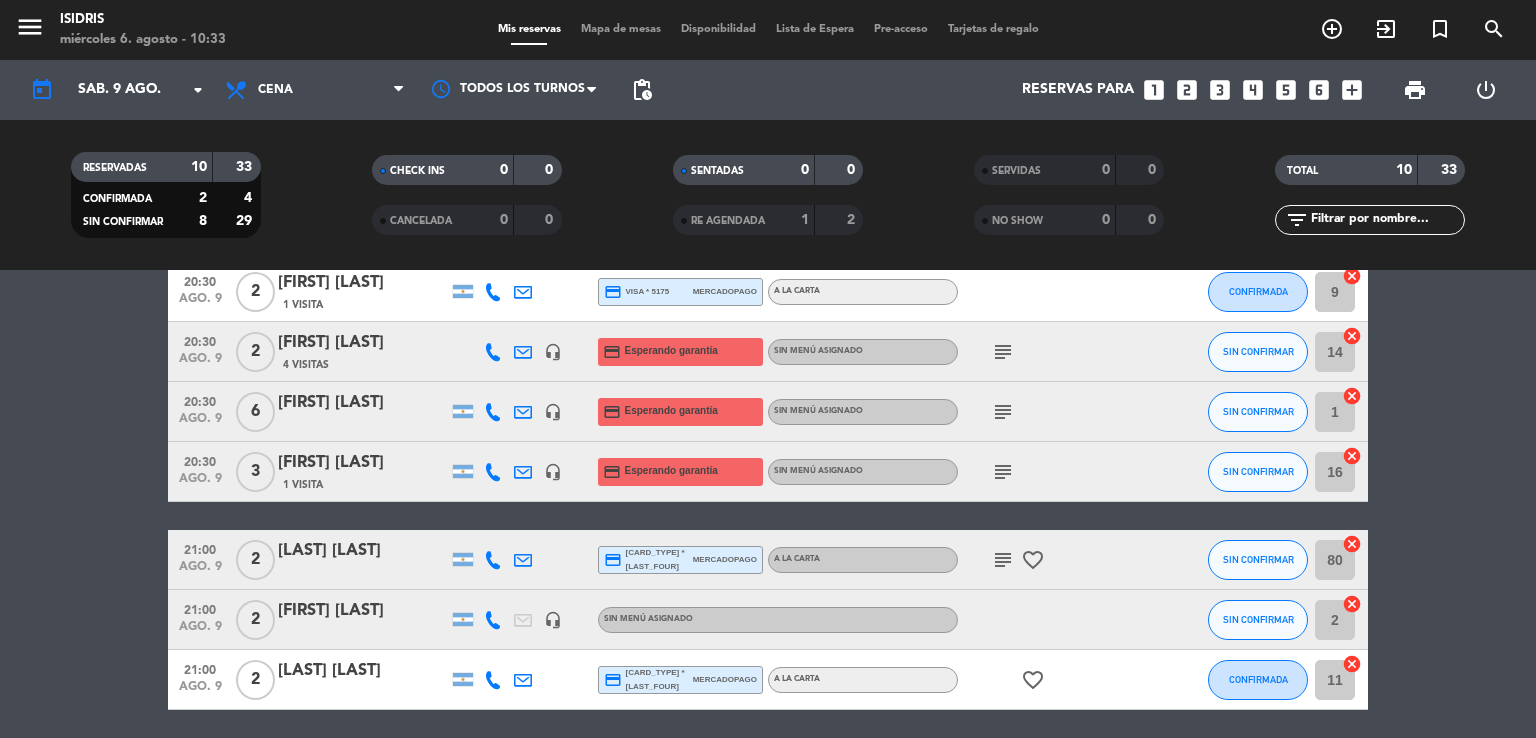 scroll, scrollTop: 208, scrollLeft: 0, axis: vertical 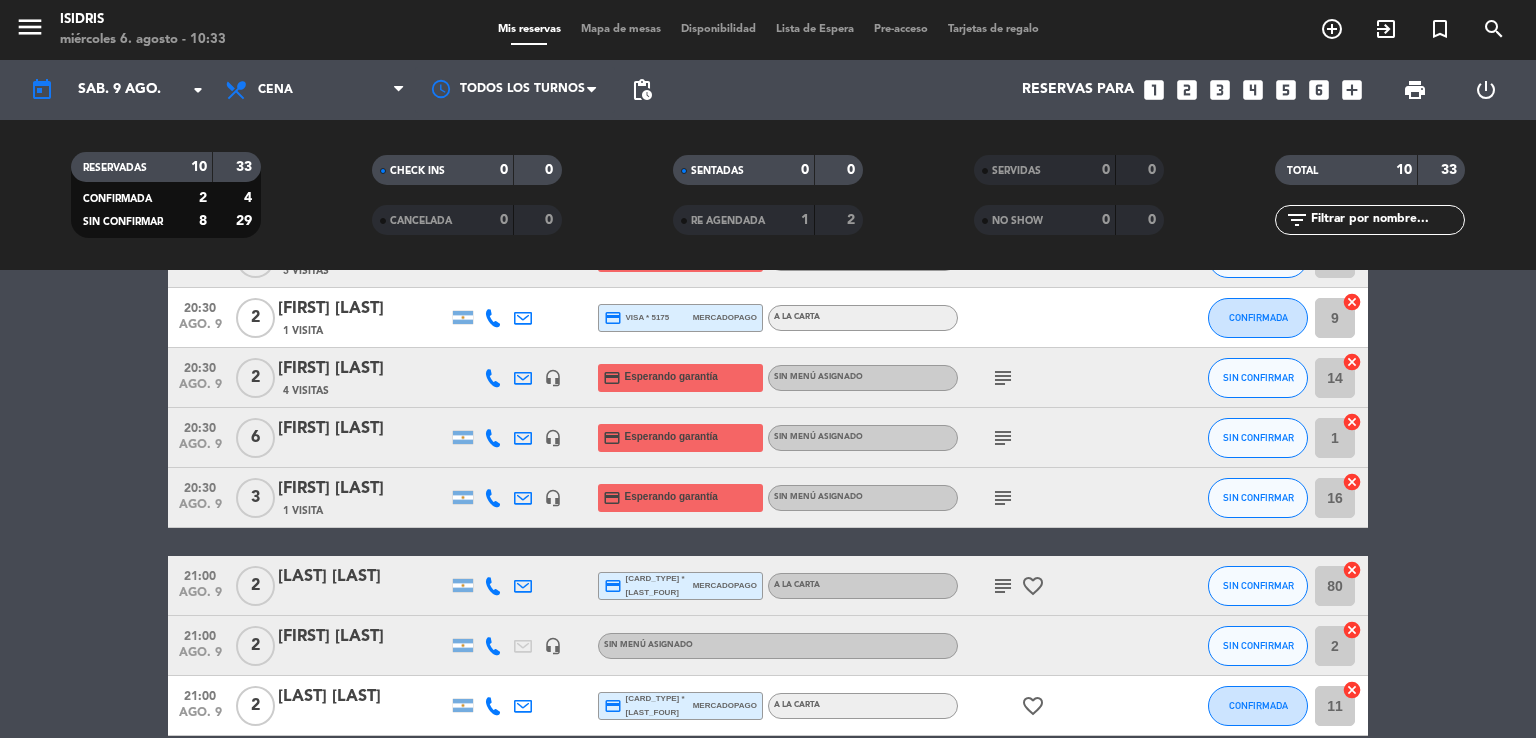 click on "subject" 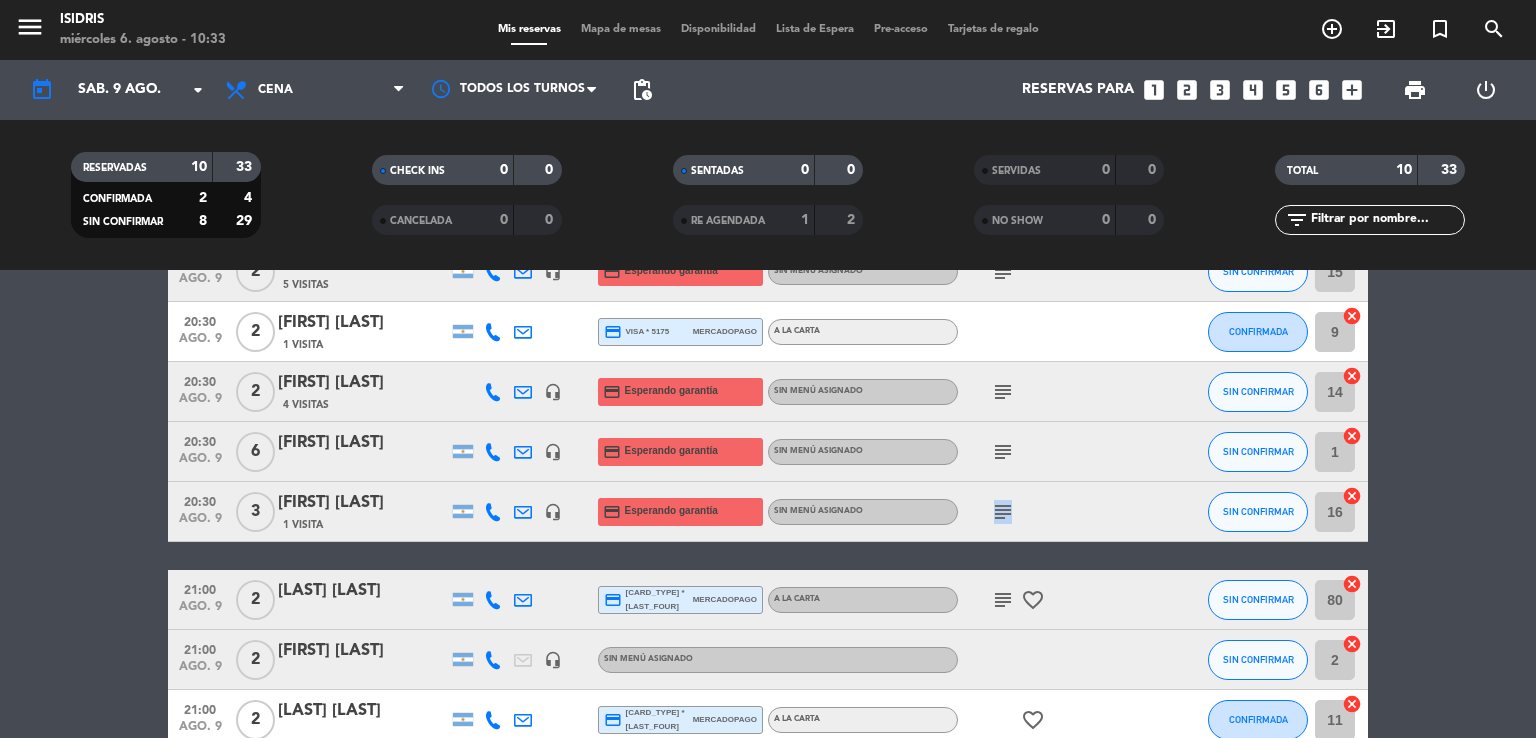 drag, startPoint x: 989, startPoint y: 515, endPoint x: 1008, endPoint y: 517, distance: 19.104973 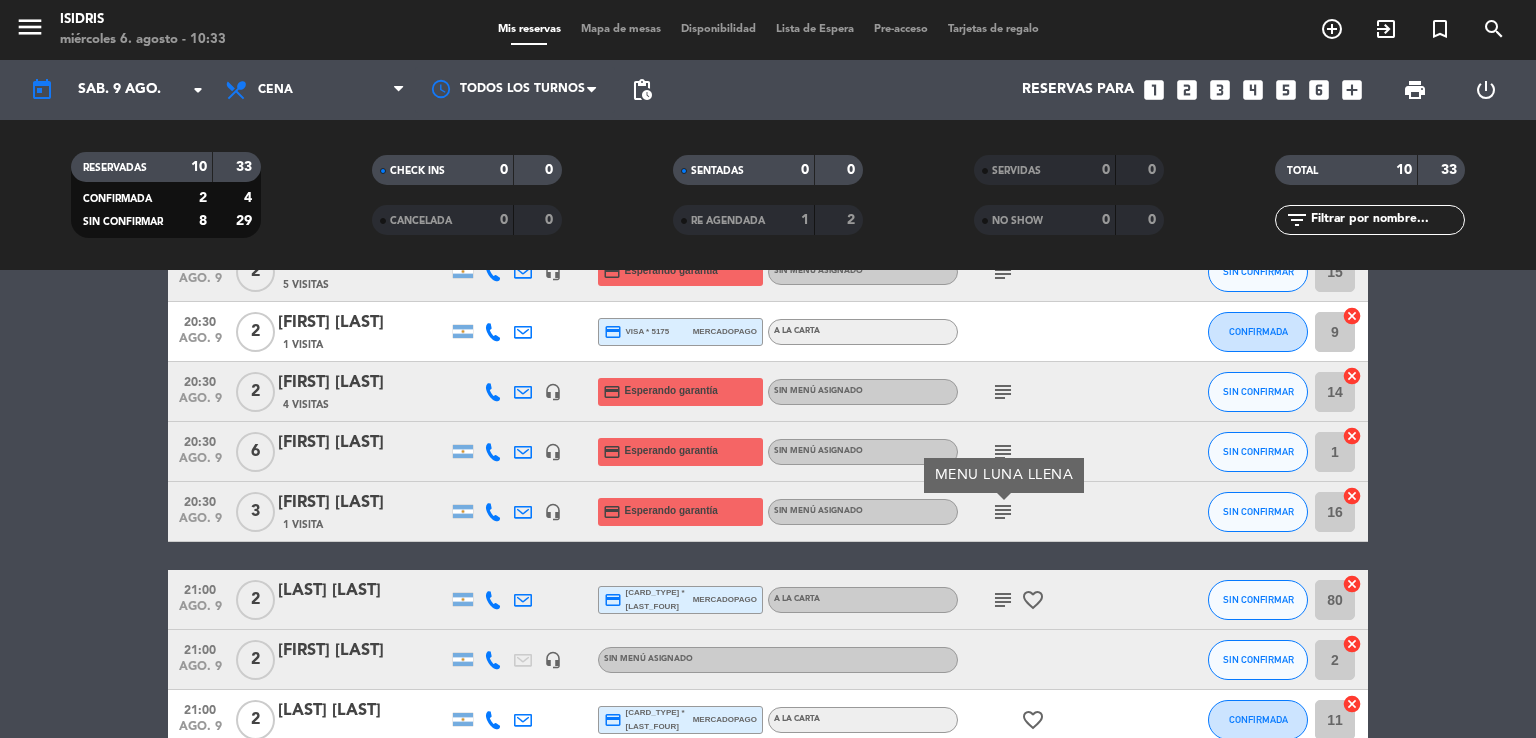 click on "subject" 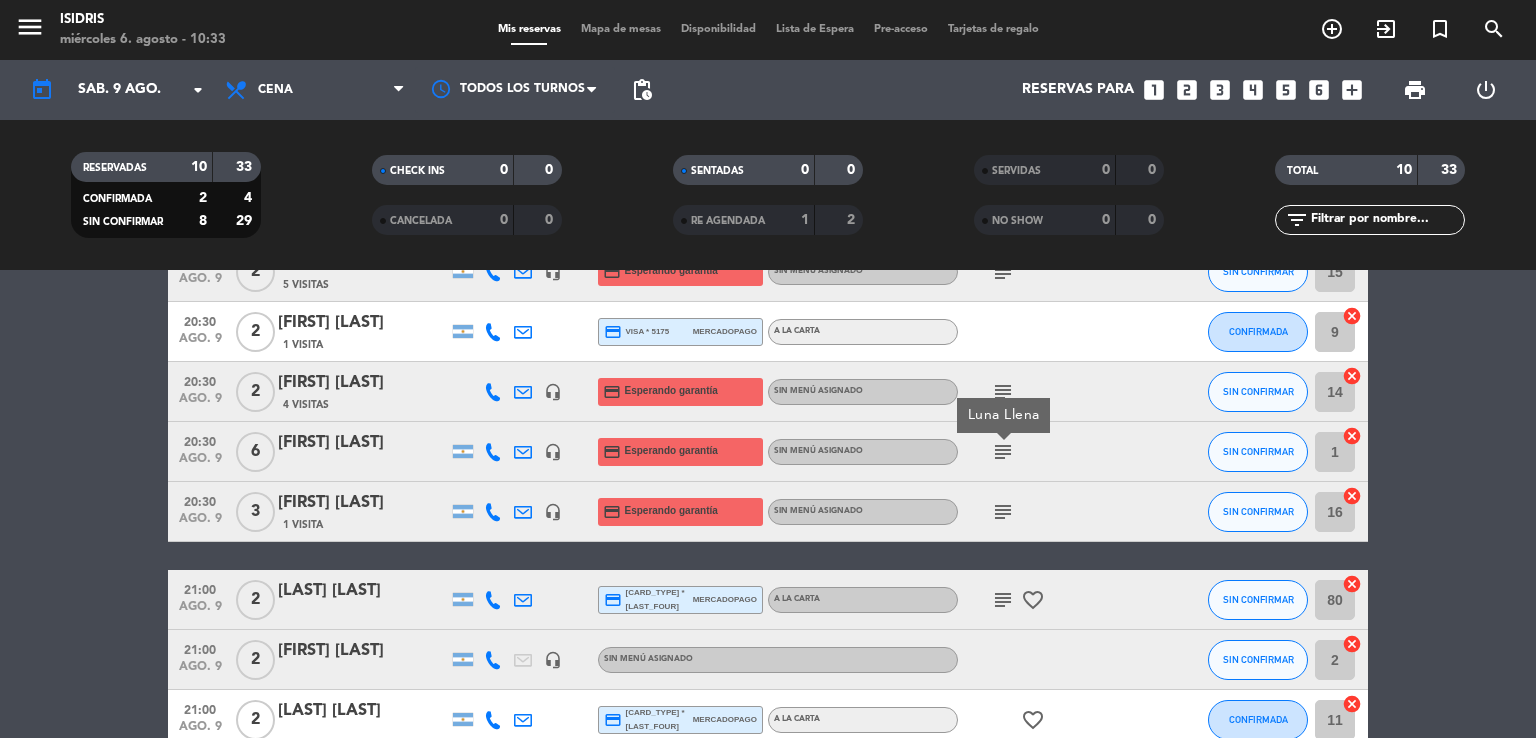 click on "subject" 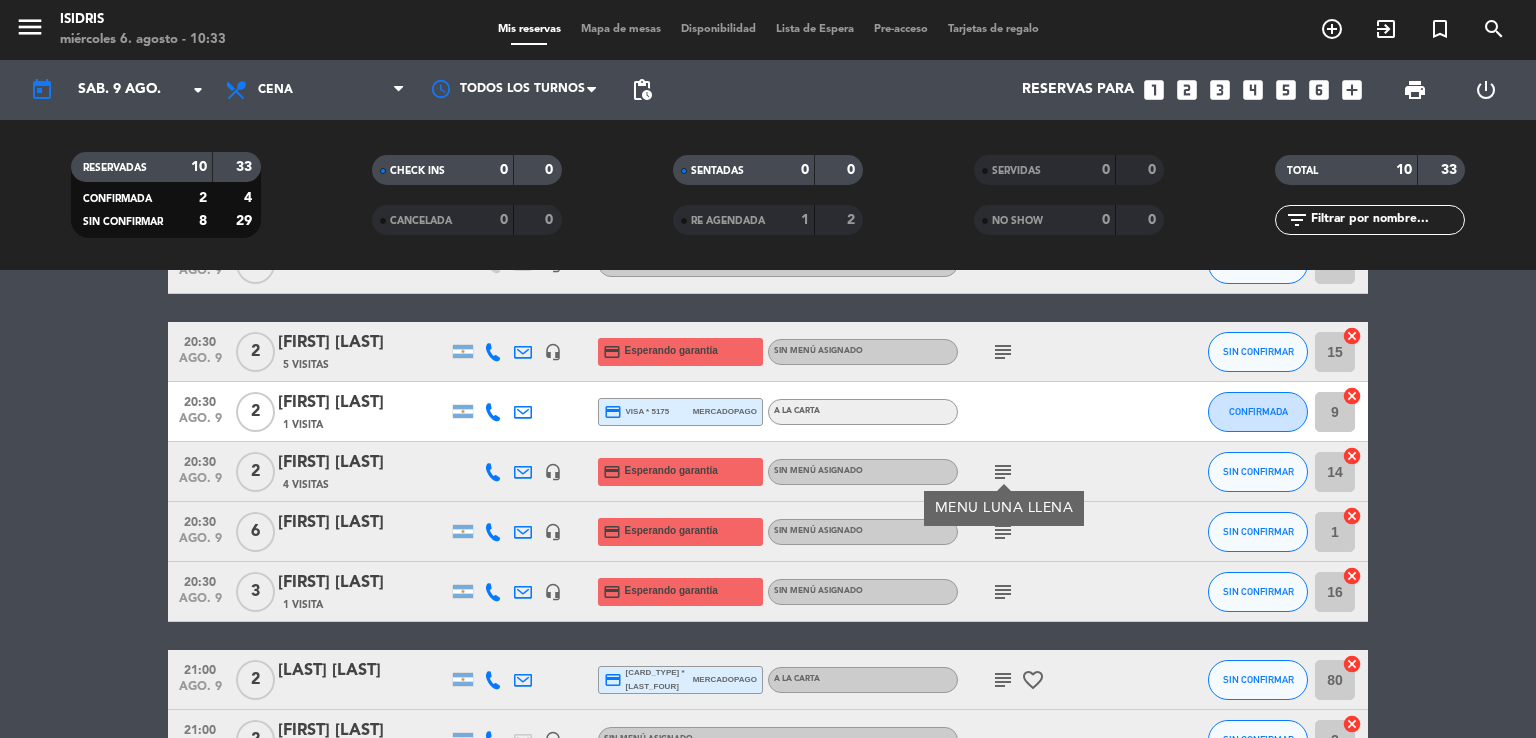 scroll, scrollTop: 88, scrollLeft: 0, axis: vertical 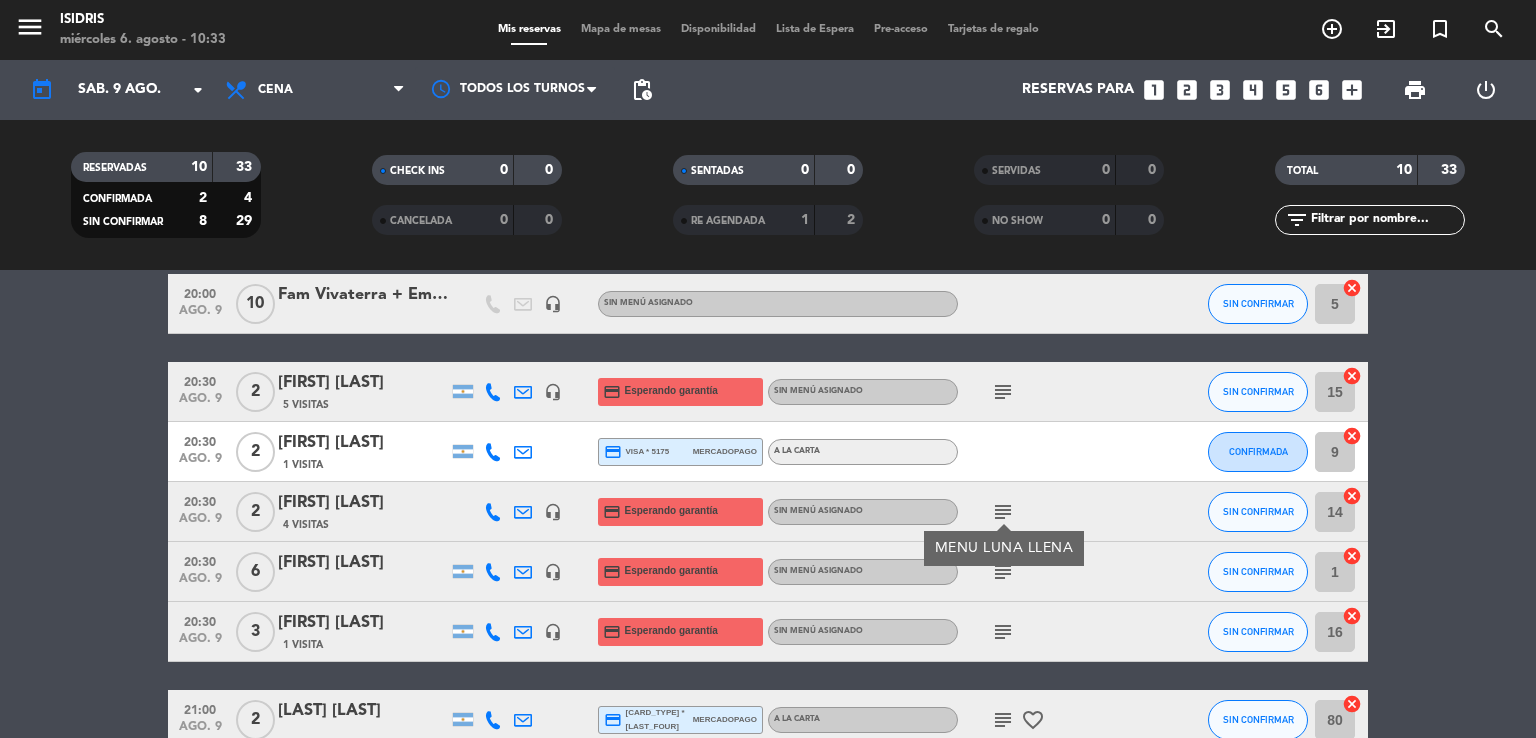 click on "subject" 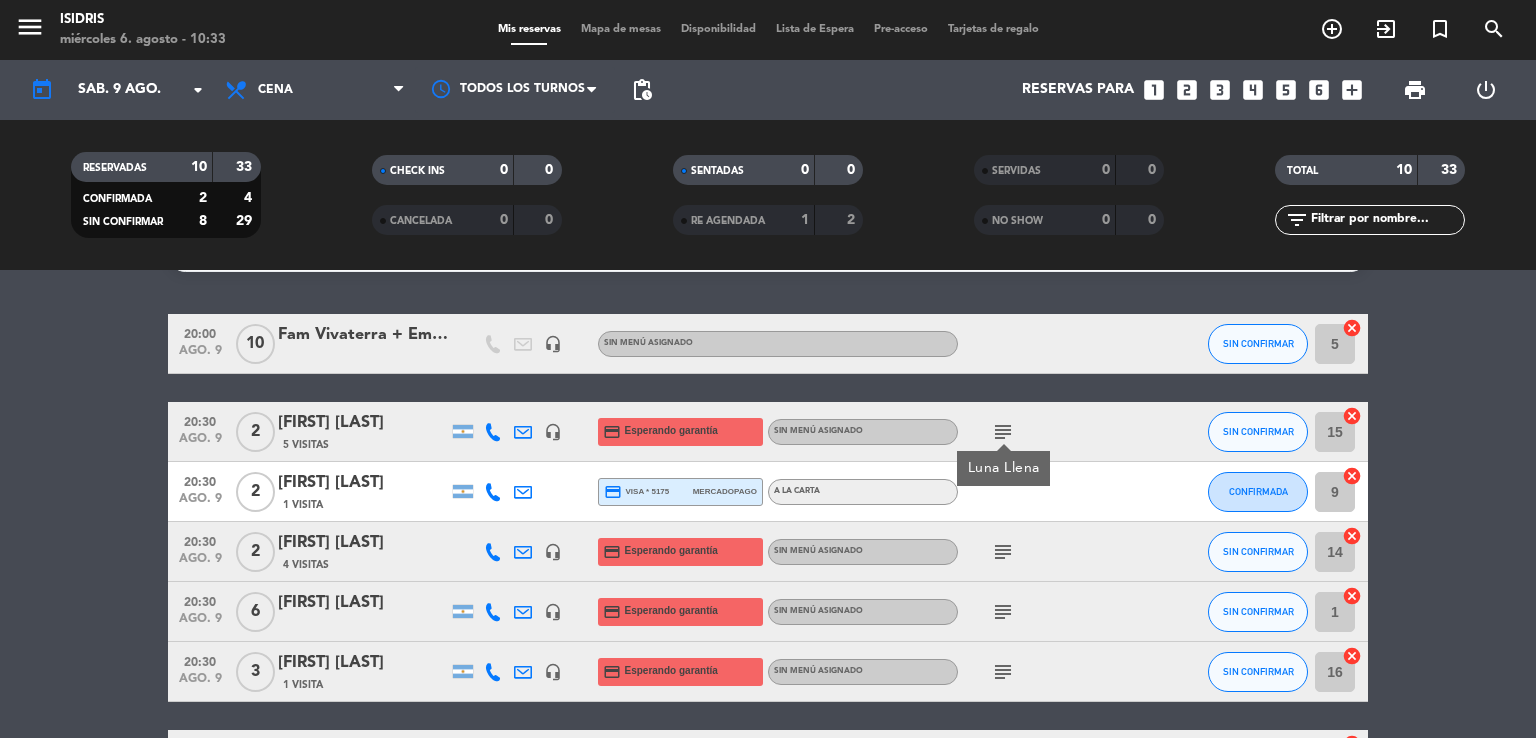 scroll, scrollTop: 8, scrollLeft: 0, axis: vertical 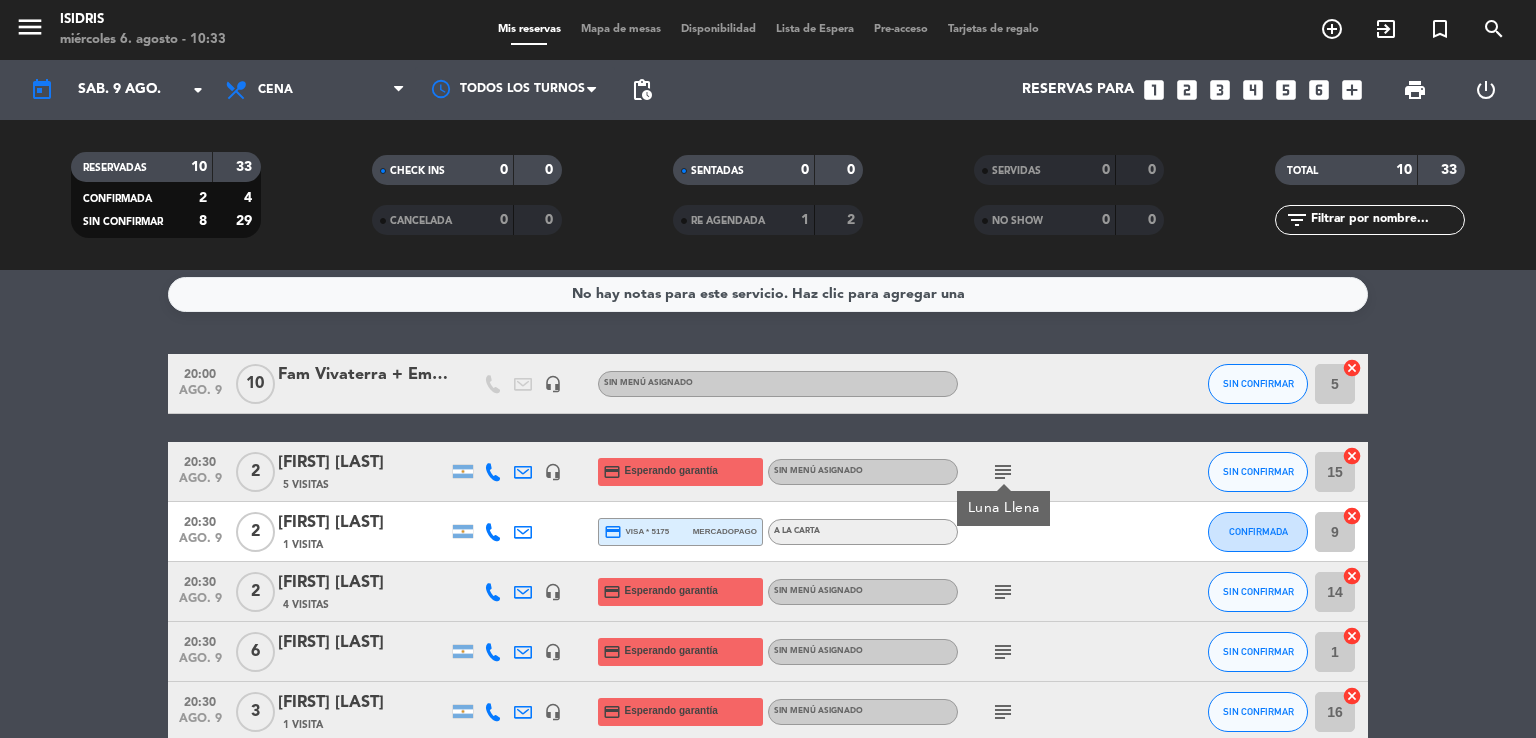 click on "Fam Vivaterra + Emetur" 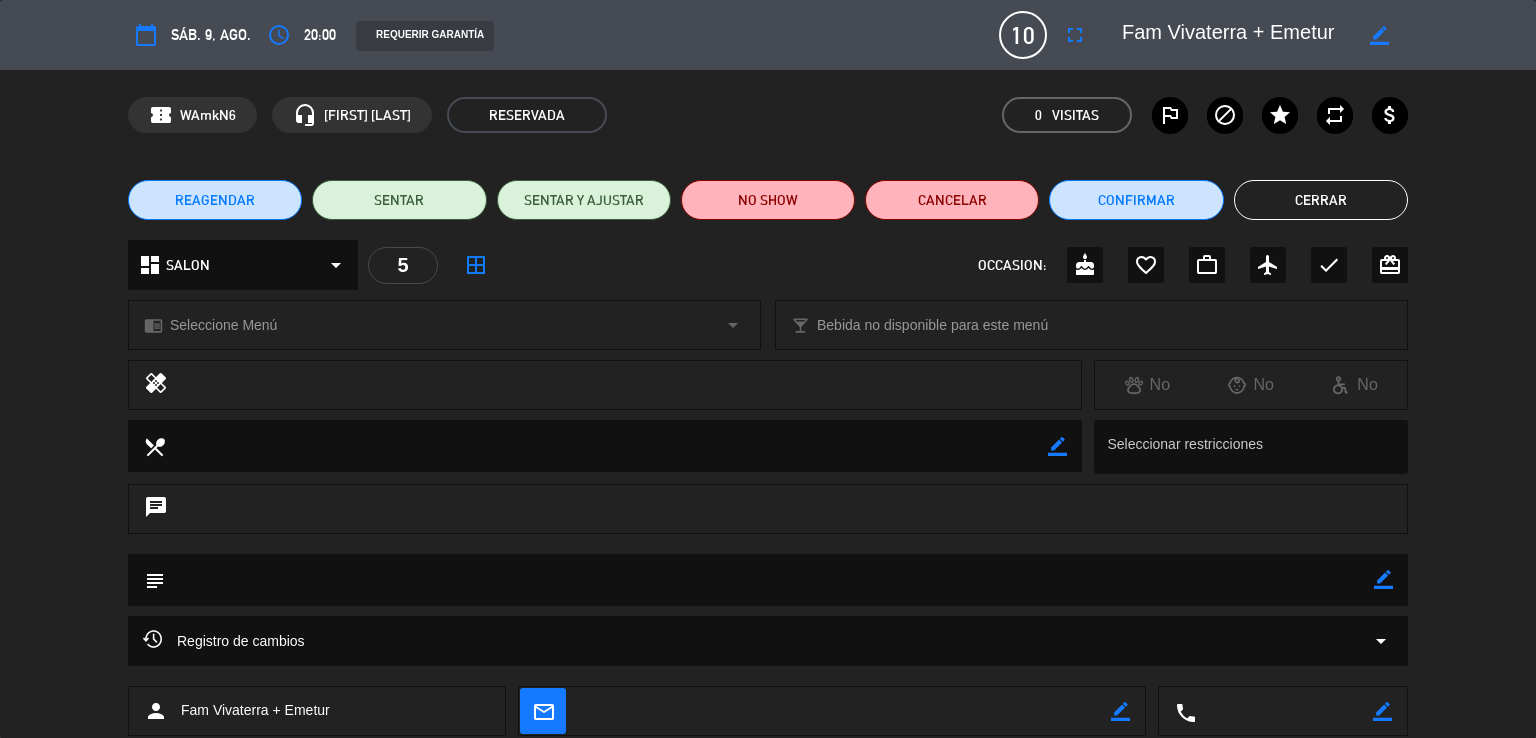 scroll, scrollTop: 408, scrollLeft: 0, axis: vertical 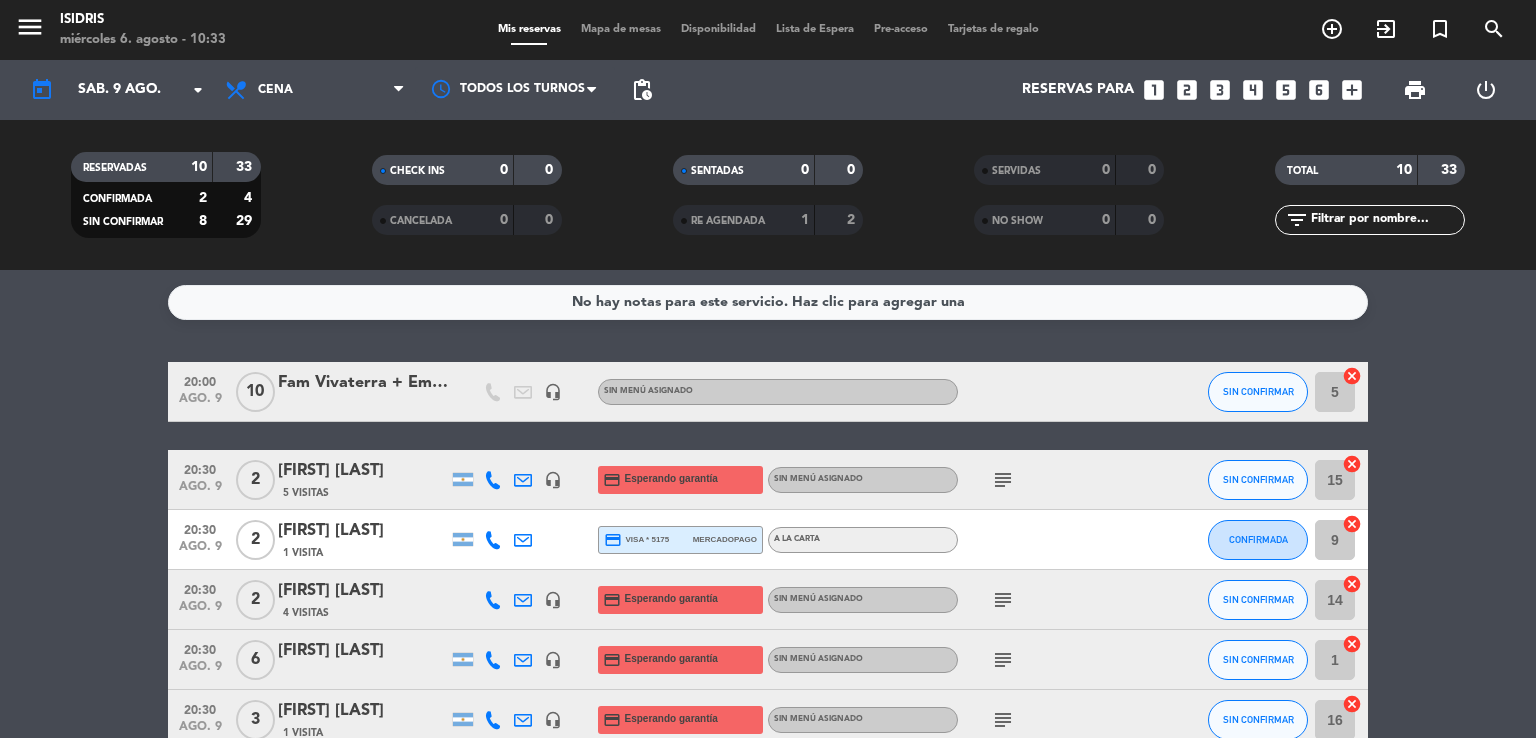 click on "No hay notas para este servicio. Haz clic para agregar una" 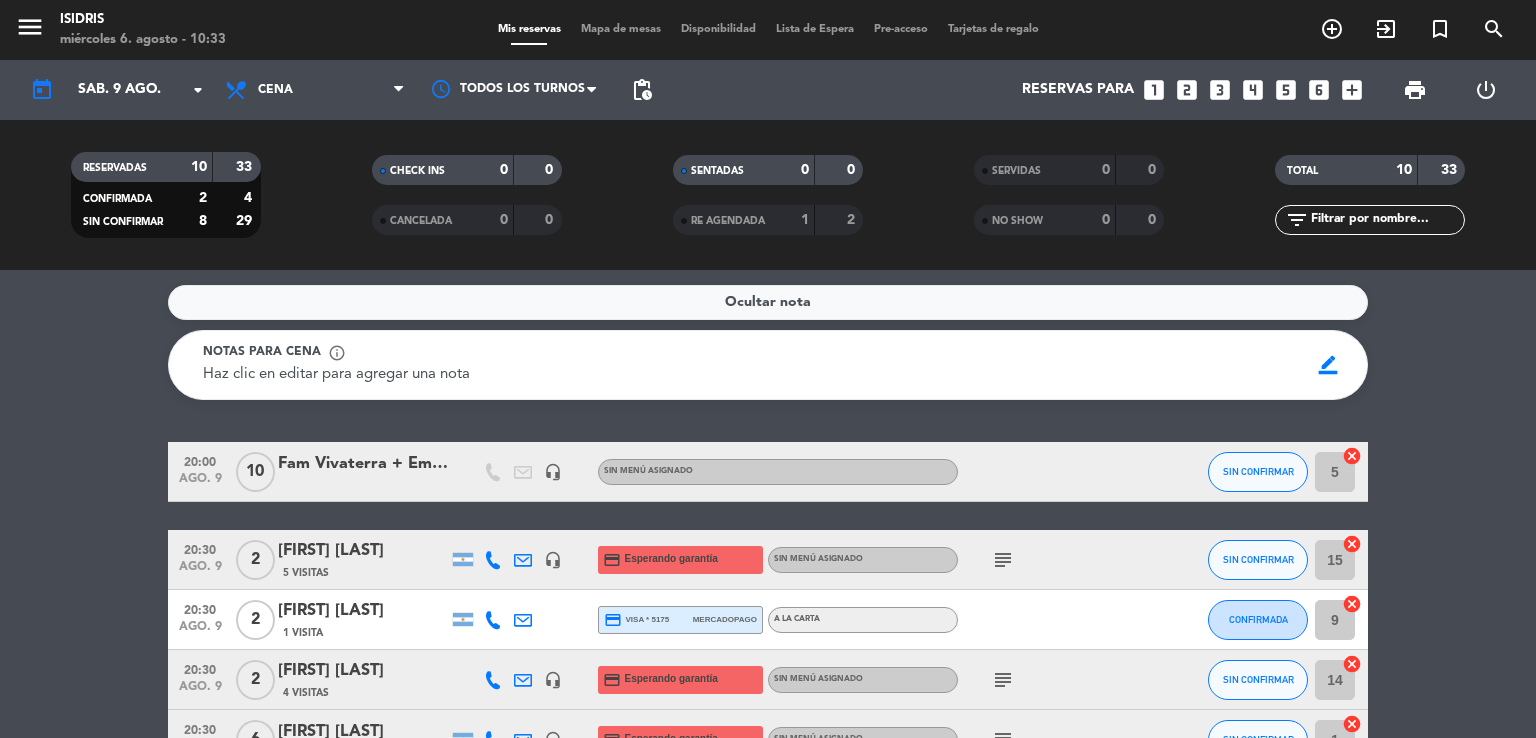 click on "Ocultar nota" 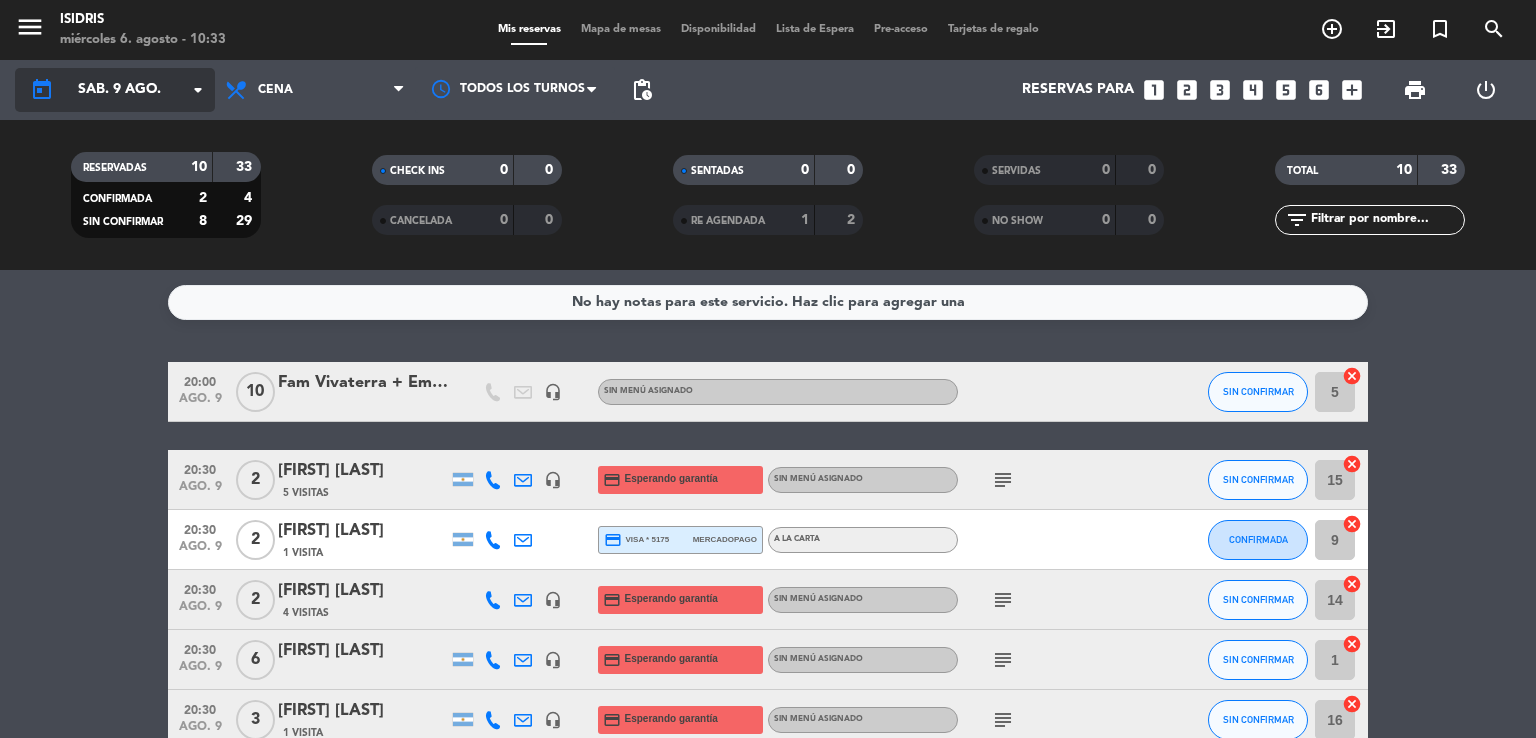 click on "arrow_drop_down" 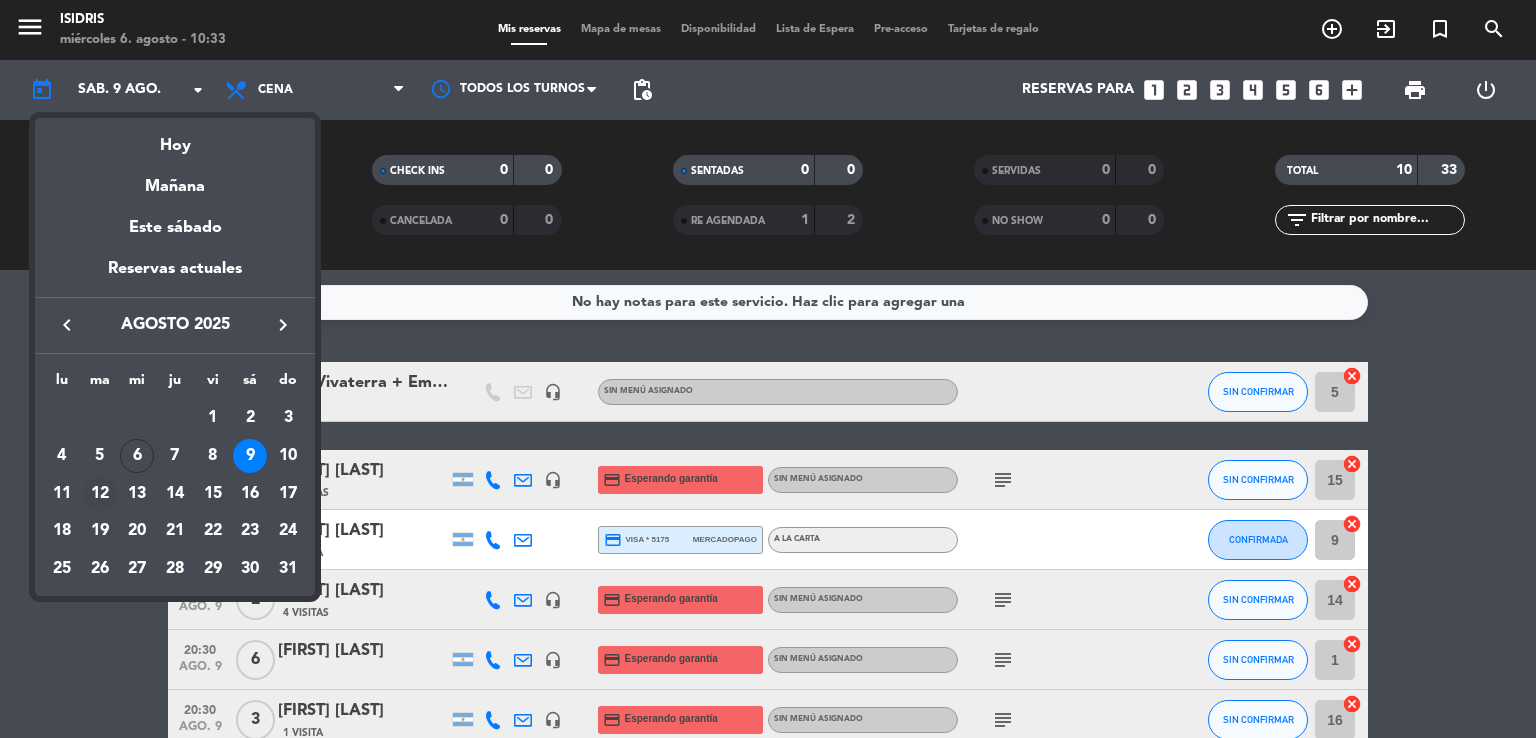 click on "12" at bounding box center [100, 494] 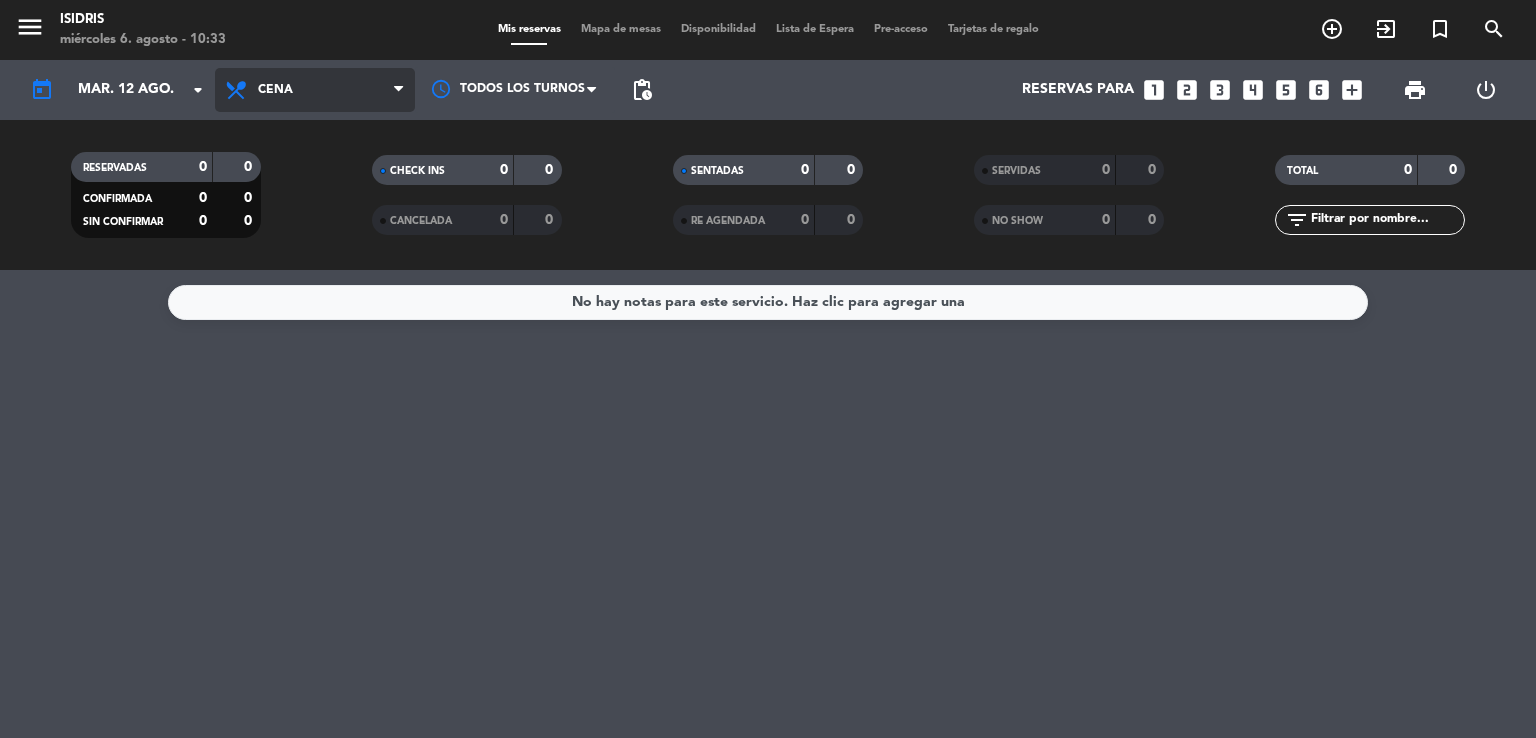 click on "Cena" at bounding box center [275, 90] 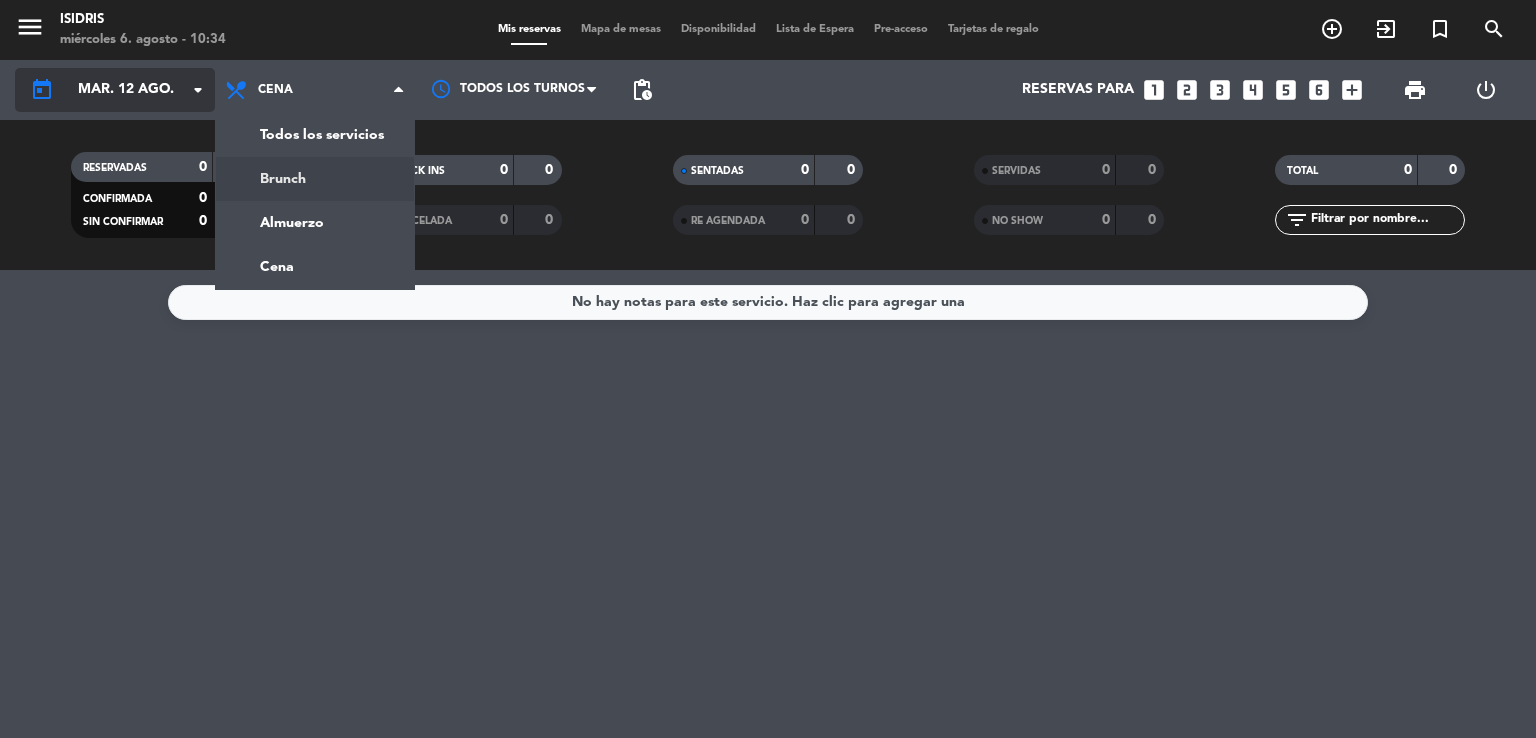 click on "today    mar. 12 ago. arrow_drop_down" 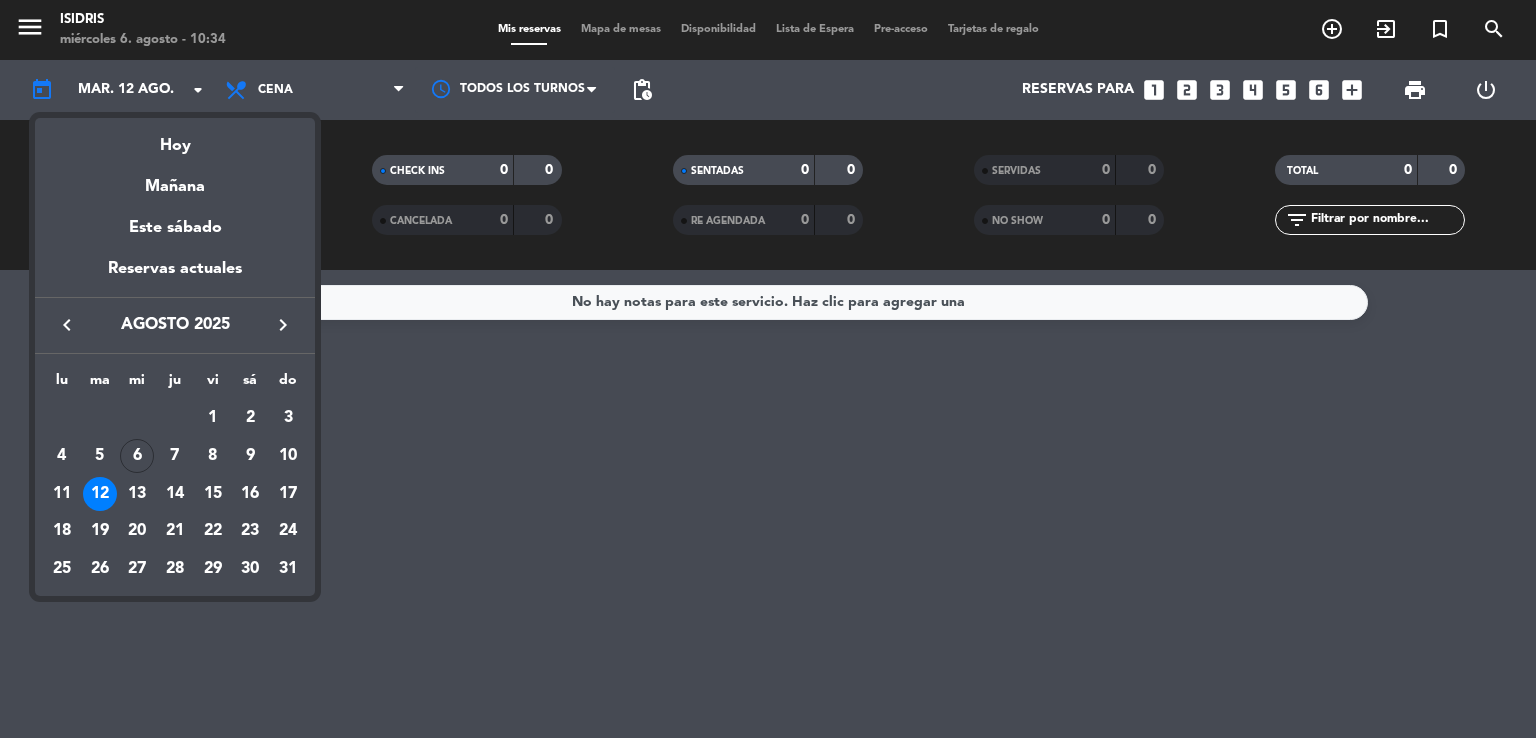 click at bounding box center (768, 369) 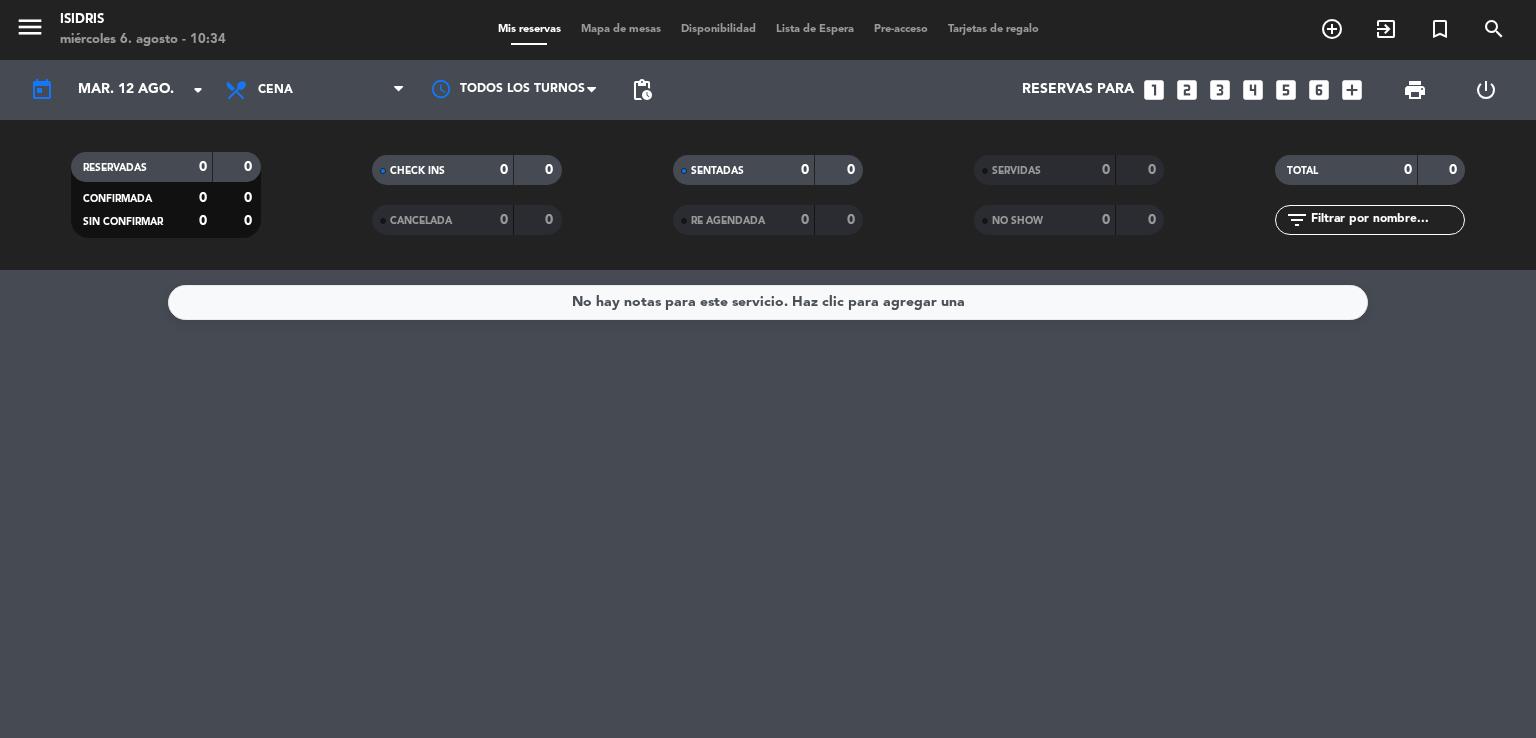 click on "Cena" at bounding box center [275, 90] 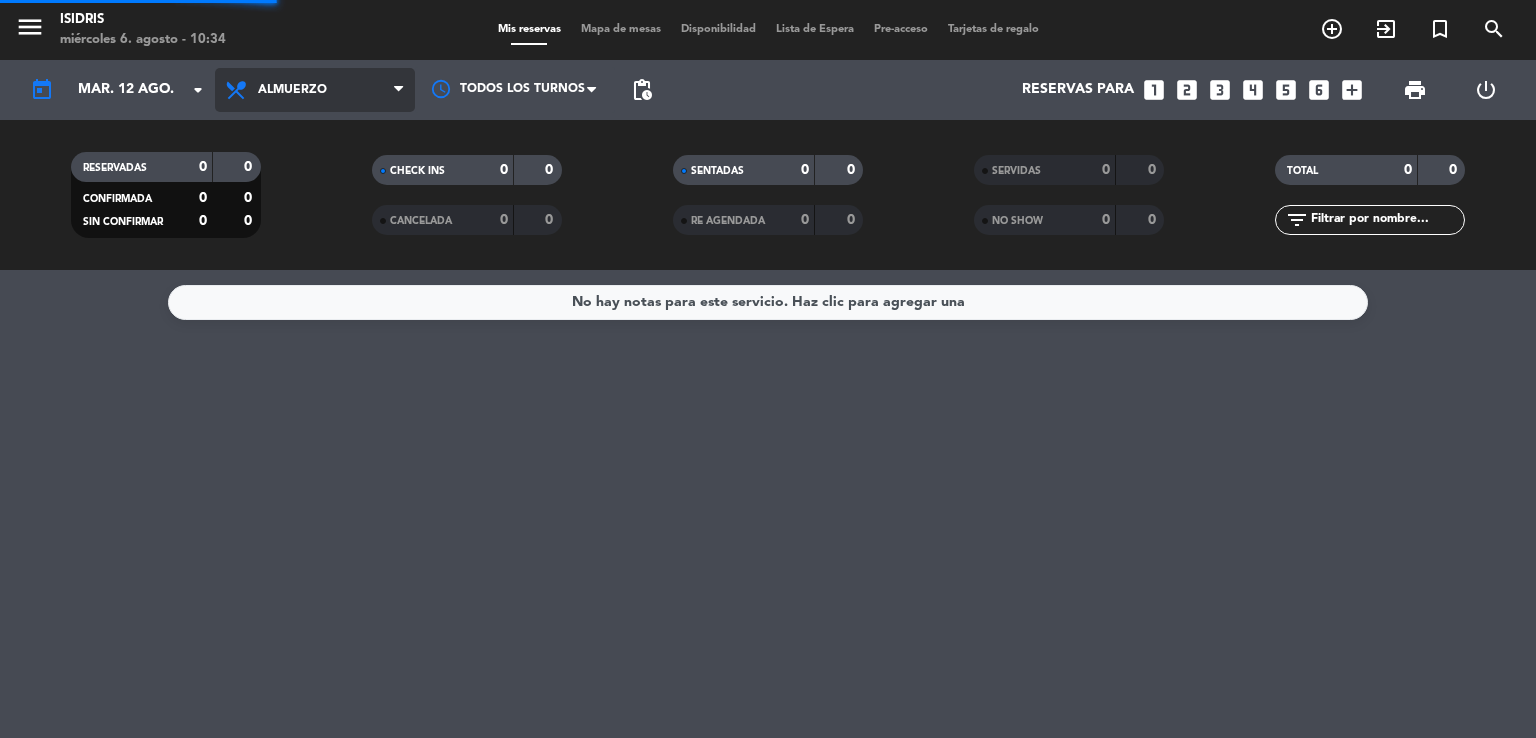 click on "menu  isidris   miércoles 6. agosto - 10:34   Mis reservas   Mapa de mesas   Disponibilidad   Lista de Espera   Pre-acceso   Tarjetas de regalo  add_circle_outline exit_to_app turned_in_not search today    mar. 12 ago. arrow_drop_down  Todos los servicios  Brunch  Almuerzo  Cena  Almuerzo  Todos los servicios  Brunch  Almuerzo  Cena Todos los turnos pending_actions  Reservas para   looks_one   looks_two   looks_3   looks_4   looks_5   looks_6   add_box  print  power_settings_new   RESERVADAS   0   0   CONFIRMADA   0   0   SIN CONFIRMAR   0   0   CHECK INS   0   0   CANCELADA   0   0   SENTADAS   0   0   RE AGENDADA   0   0   SERVIDAS   0   0   NO SHOW   0   0   TOTAL   0   0  filter_list" 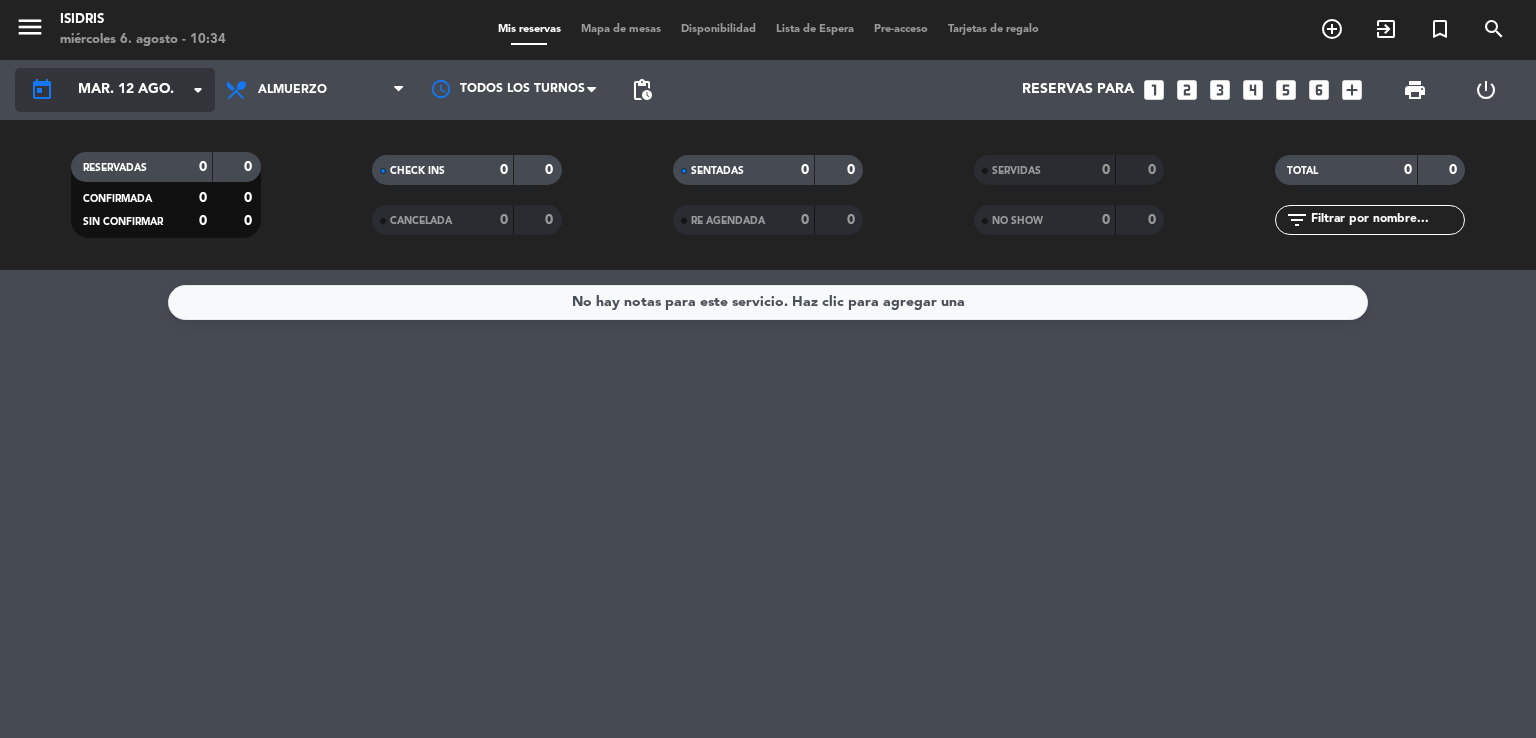 click on "mar. 12 ago." 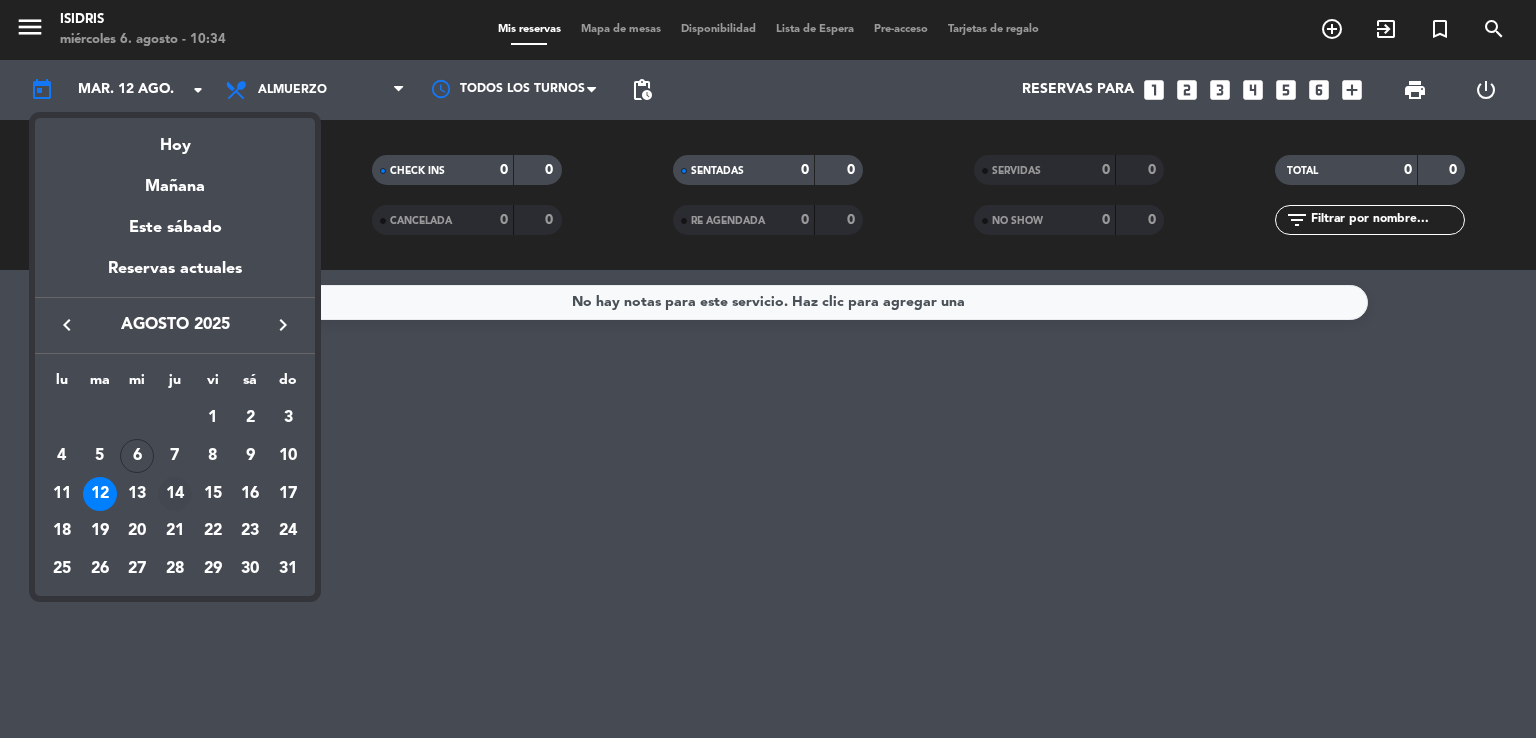 click on "14" at bounding box center (175, 494) 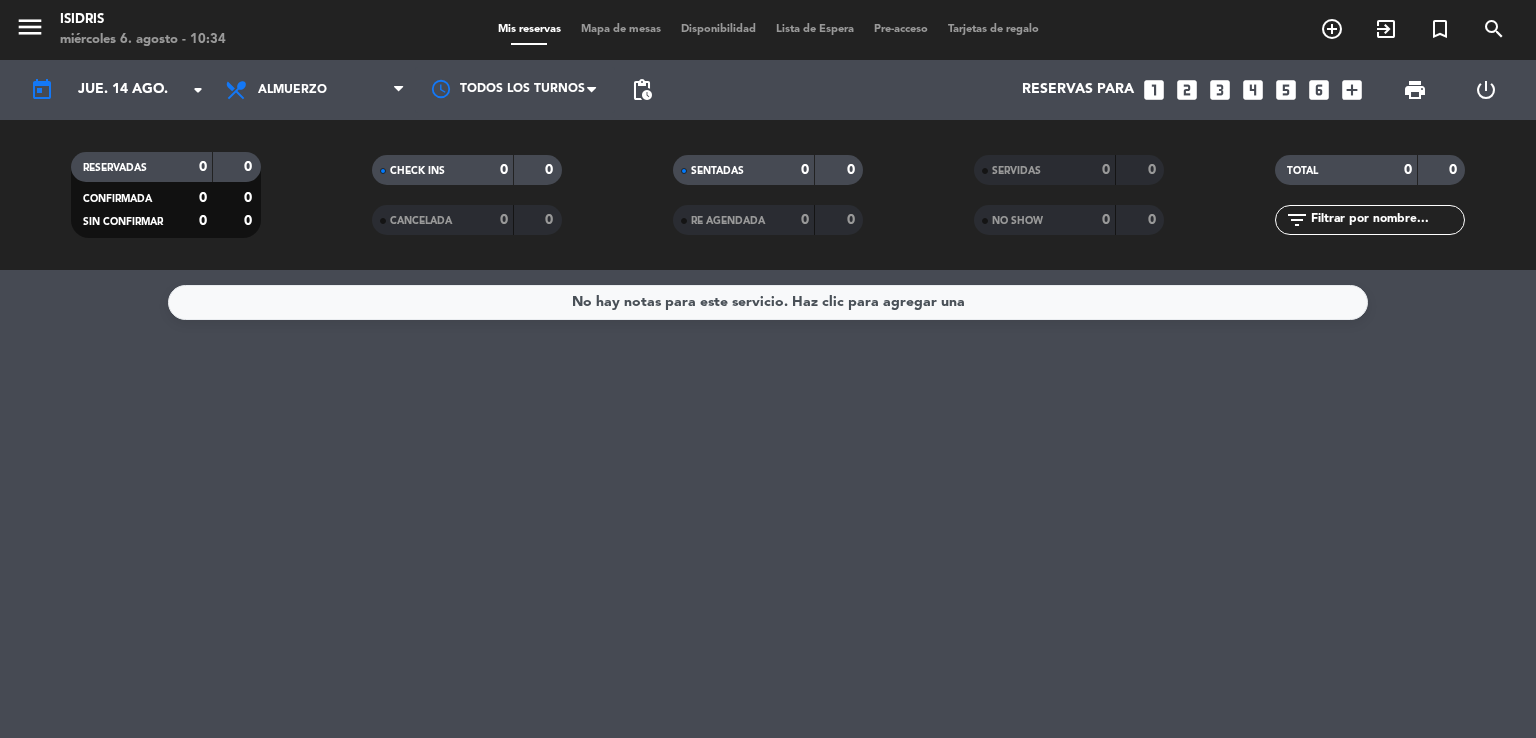 click on "Almuerzo" at bounding box center (315, 90) 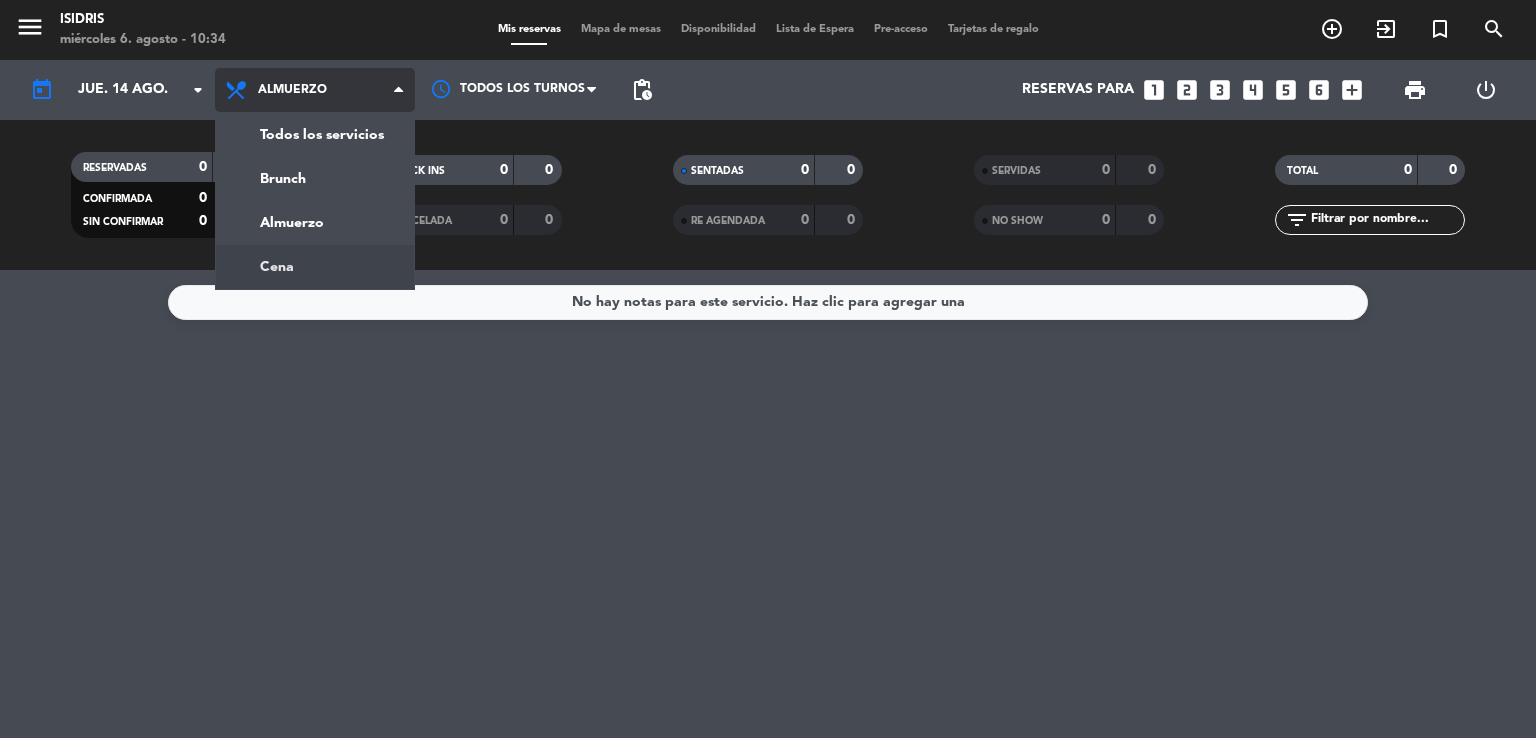 click on "menu  isidris   miércoles 6. agosto - 10:34   Mis reservas   Mapa de mesas   Disponibilidad   Lista de Espera   Pre-acceso   Tarjetas de regalo  add_circle_outline exit_to_app turned_in_not search today    jue. 14 ago. arrow_drop_down  Todos los servicios  Brunch  Almuerzo  Cena  Almuerzo  Todos los servicios  Brunch  Almuerzo  Cena Todos los turnos pending_actions  Reservas para   looks_one   looks_two   looks_3   looks_4   looks_5   looks_6   add_box  print  power_settings_new   RESERVADAS   0   0   CONFIRMADA   0   0   SIN CONFIRMAR   0   0   CHECK INS   0   0   CANCELADA   0   0   SENTADAS   0   0   RE AGENDADA   0   0   SERVIDAS   0   0   NO SHOW   0   0   TOTAL   0   0  filter_list" 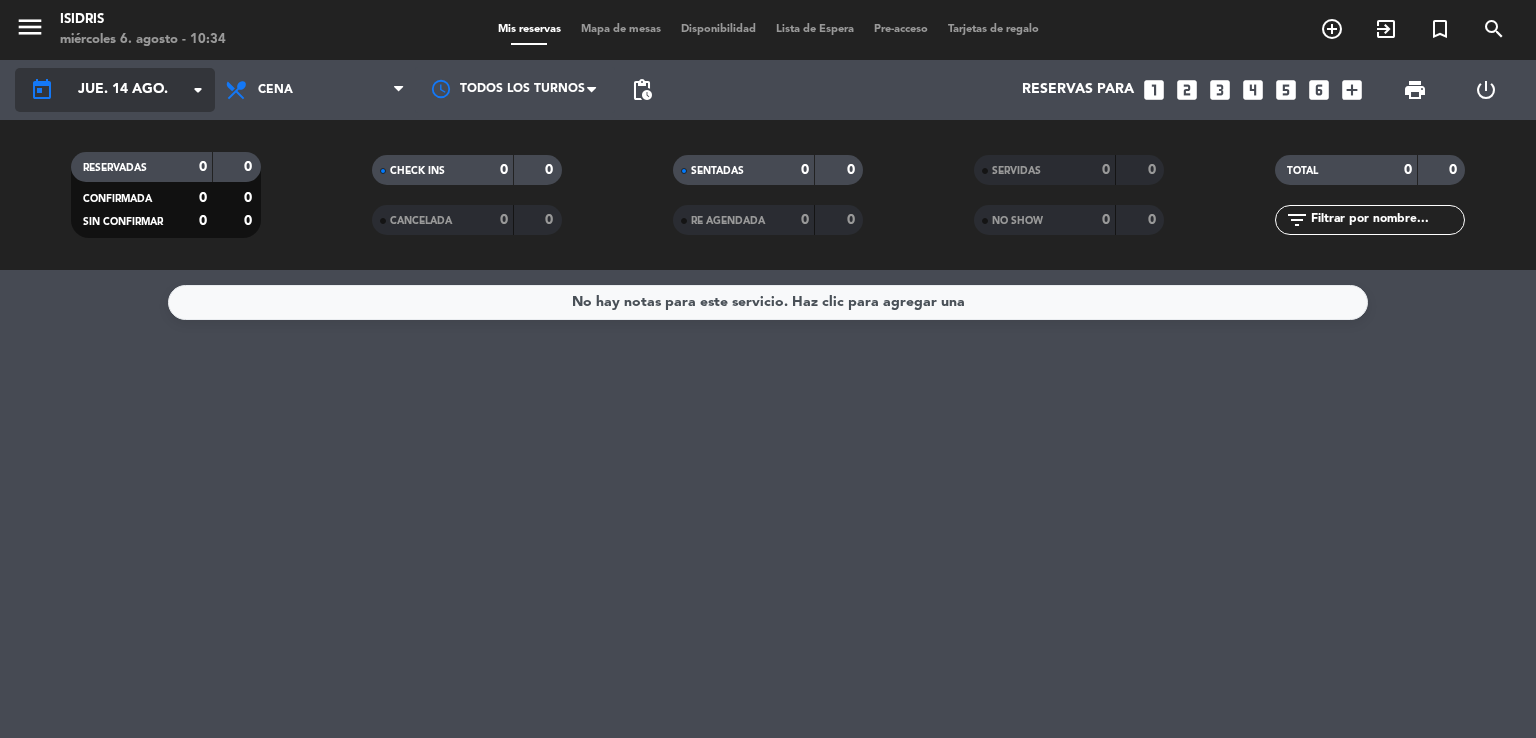 click on "jue. 14 ago." 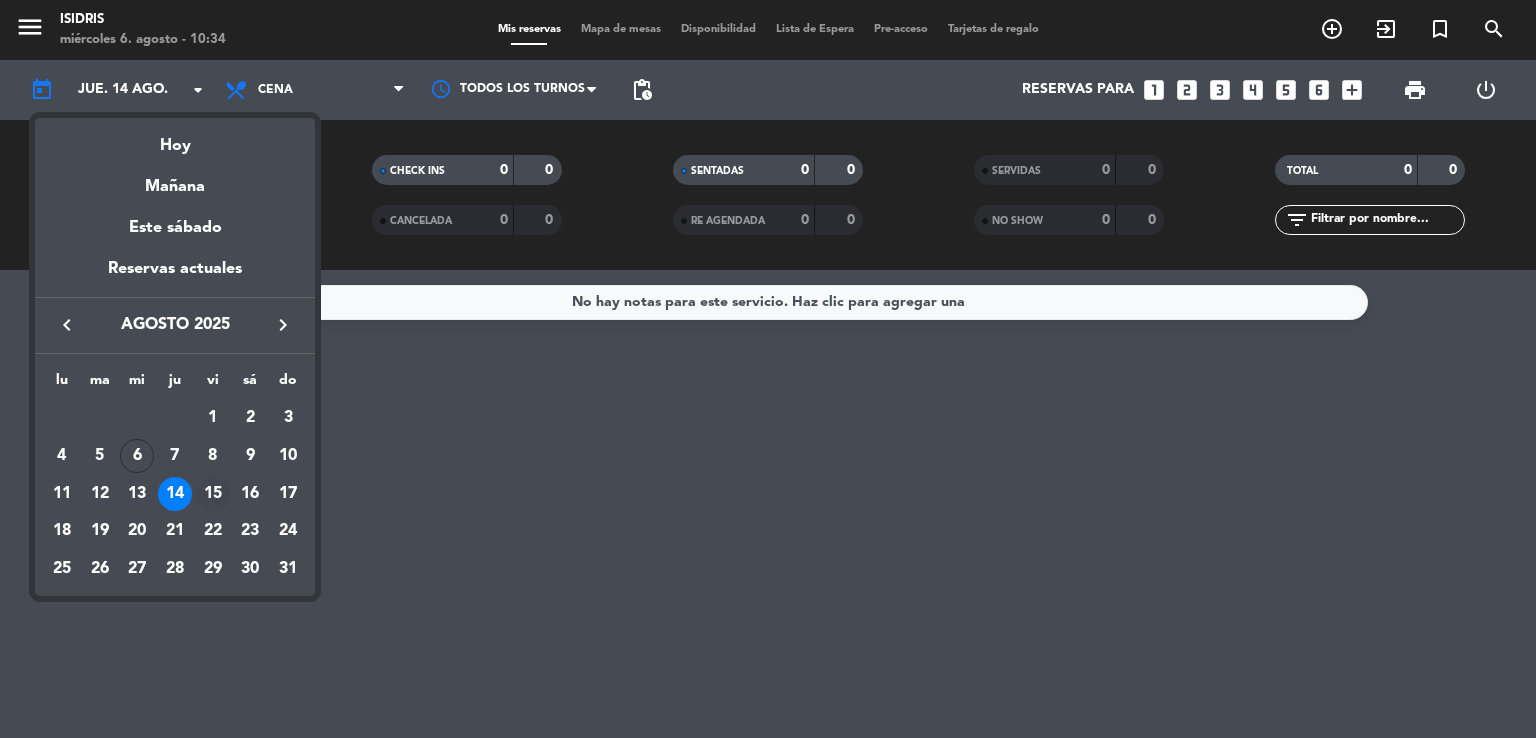click on "15" at bounding box center [213, 494] 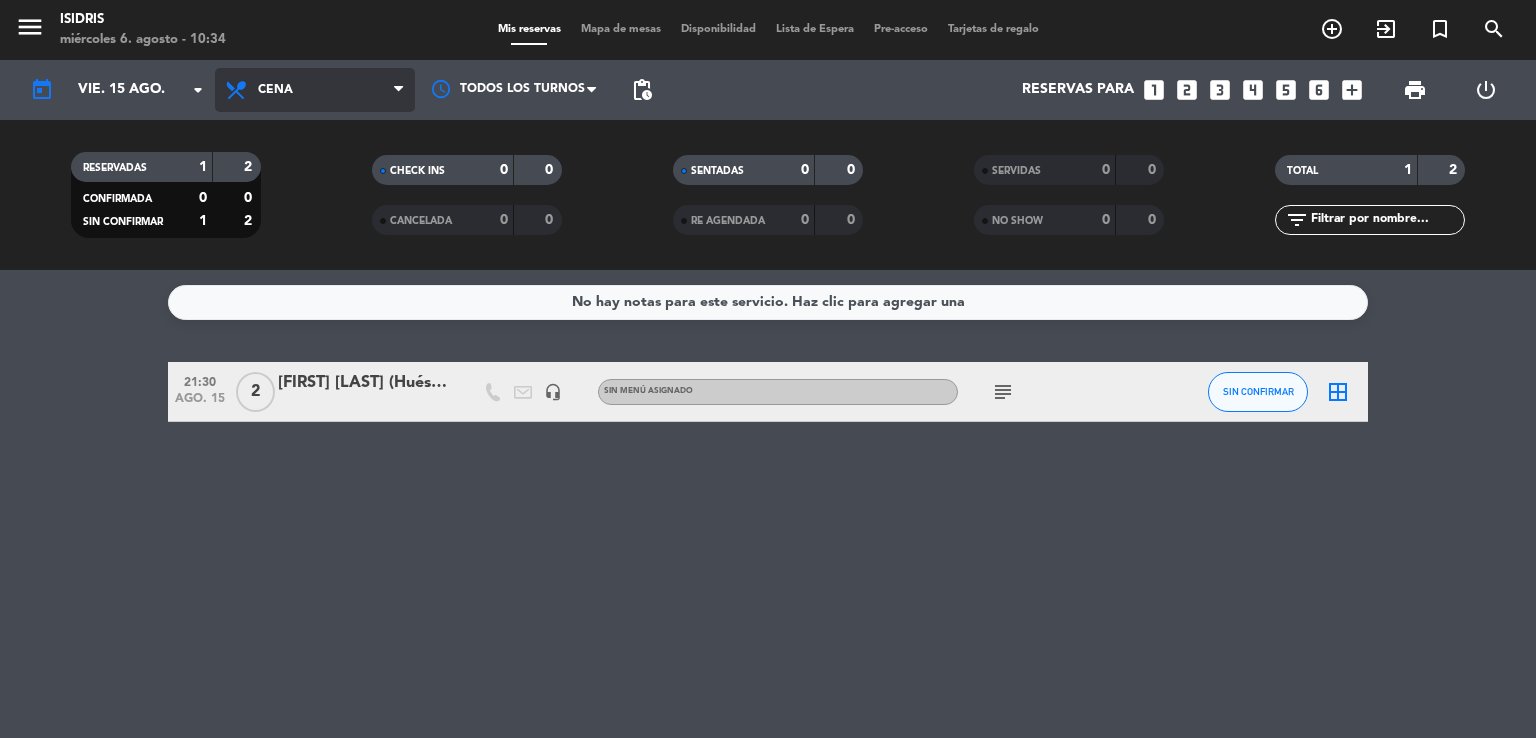 click on "Cena" at bounding box center (315, 90) 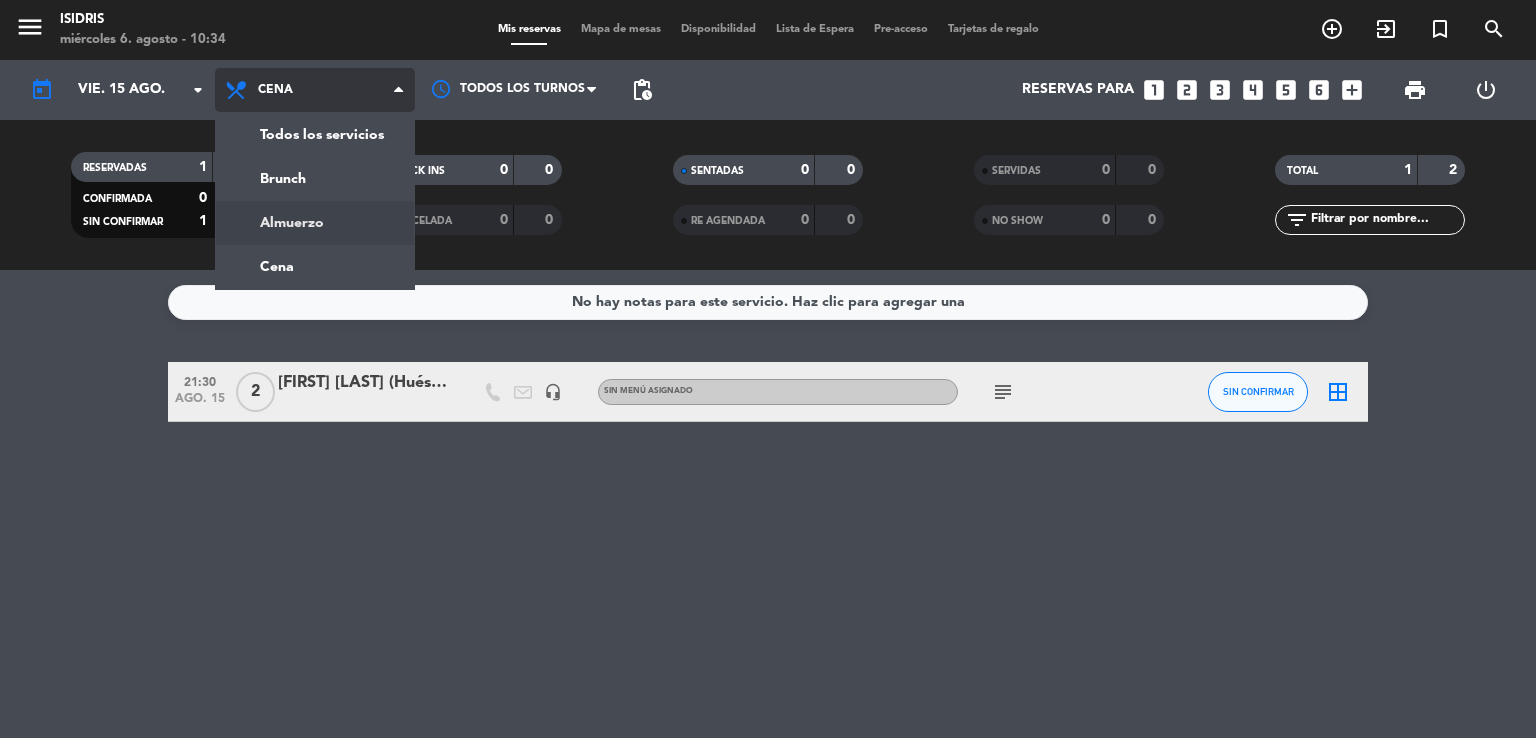 click on "menu  isidris   miércoles 6. agosto - 10:34   Mis reservas   Mapa de mesas   Disponibilidad   Lista de Espera   Pre-acceso   Tarjetas de regalo  add_circle_outline exit_to_app turned_in_not search today    vie. 15 ago. arrow_drop_down  Todos los servicios  Brunch  Almuerzo  Cena  Cena  Todos los servicios  Brunch  Almuerzo  Cena Todos los turnos pending_actions  Reservas para   looks_one   looks_two   looks_3   looks_4   looks_5   looks_6   add_box  print  power_settings_new   RESERVADAS   1   2   CONFIRMADA   0   0   SIN CONFIRMAR   1   2   CHECK INS   0   0   CANCELADA   0   0   SENTADAS   0   0   RE AGENDADA   0   0   SERVIDAS   0   0   NO SHOW   0   0   TOTAL   1   2  filter_list" 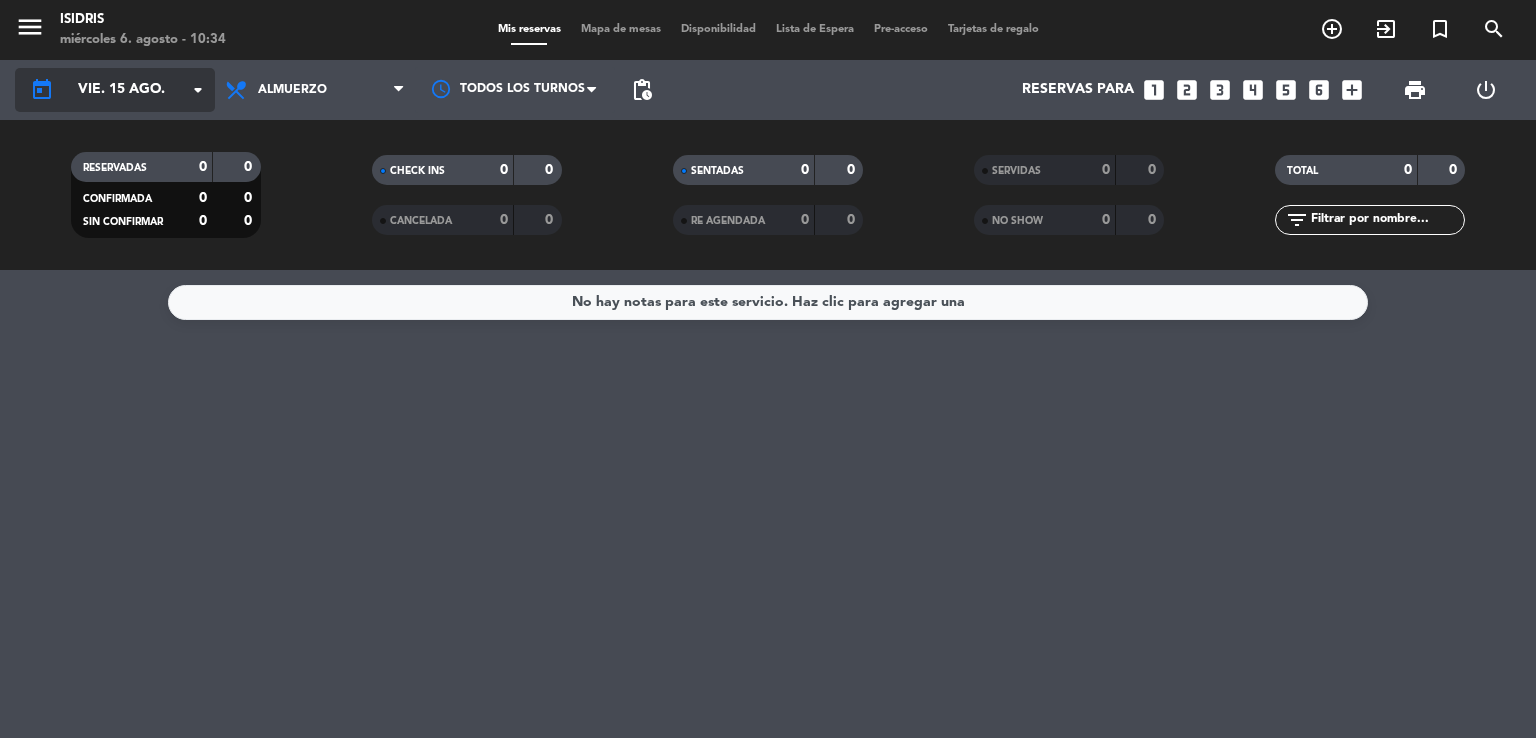 click on "vie. 15 ago." 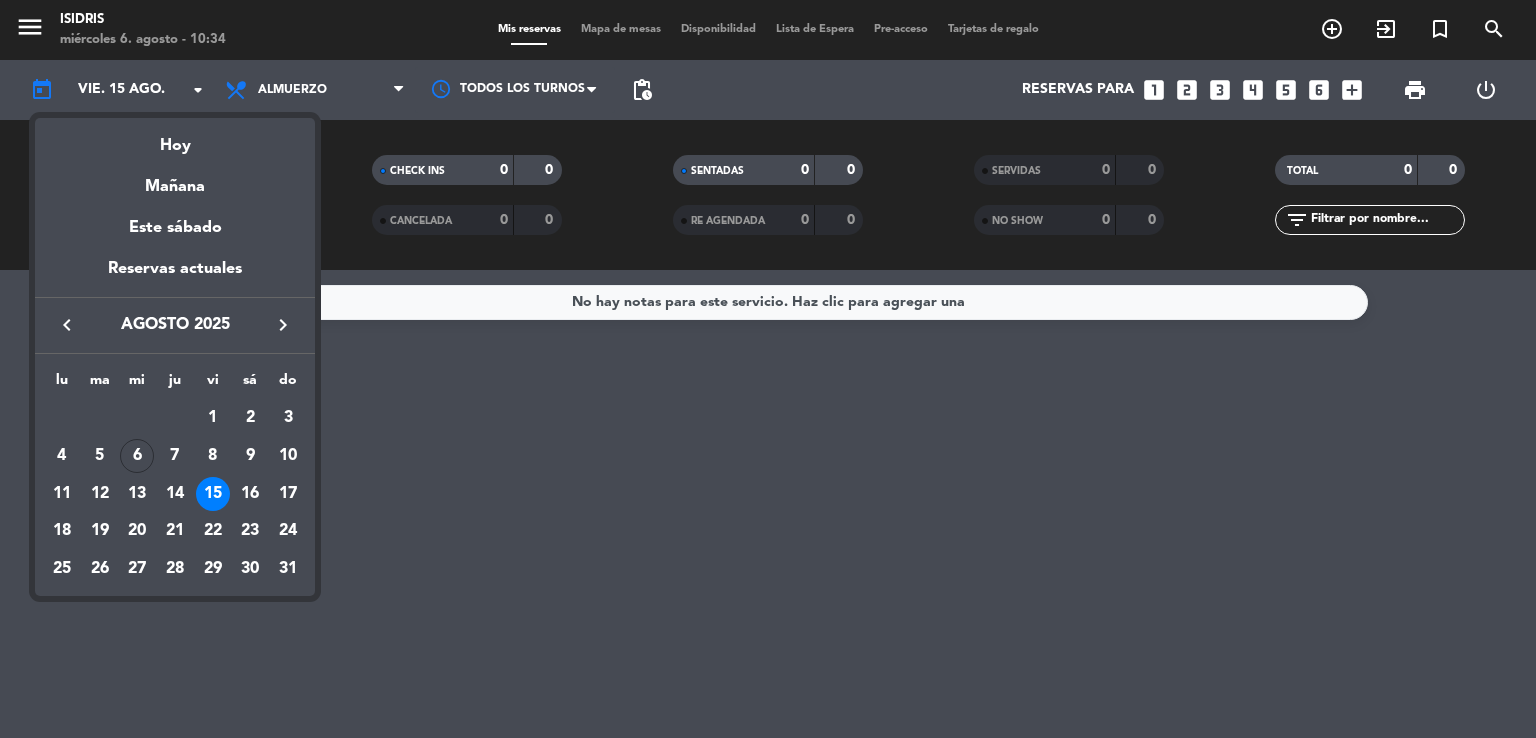 drag, startPoint x: 296, startPoint y: 496, endPoint x: 268, endPoint y: 481, distance: 31.764761 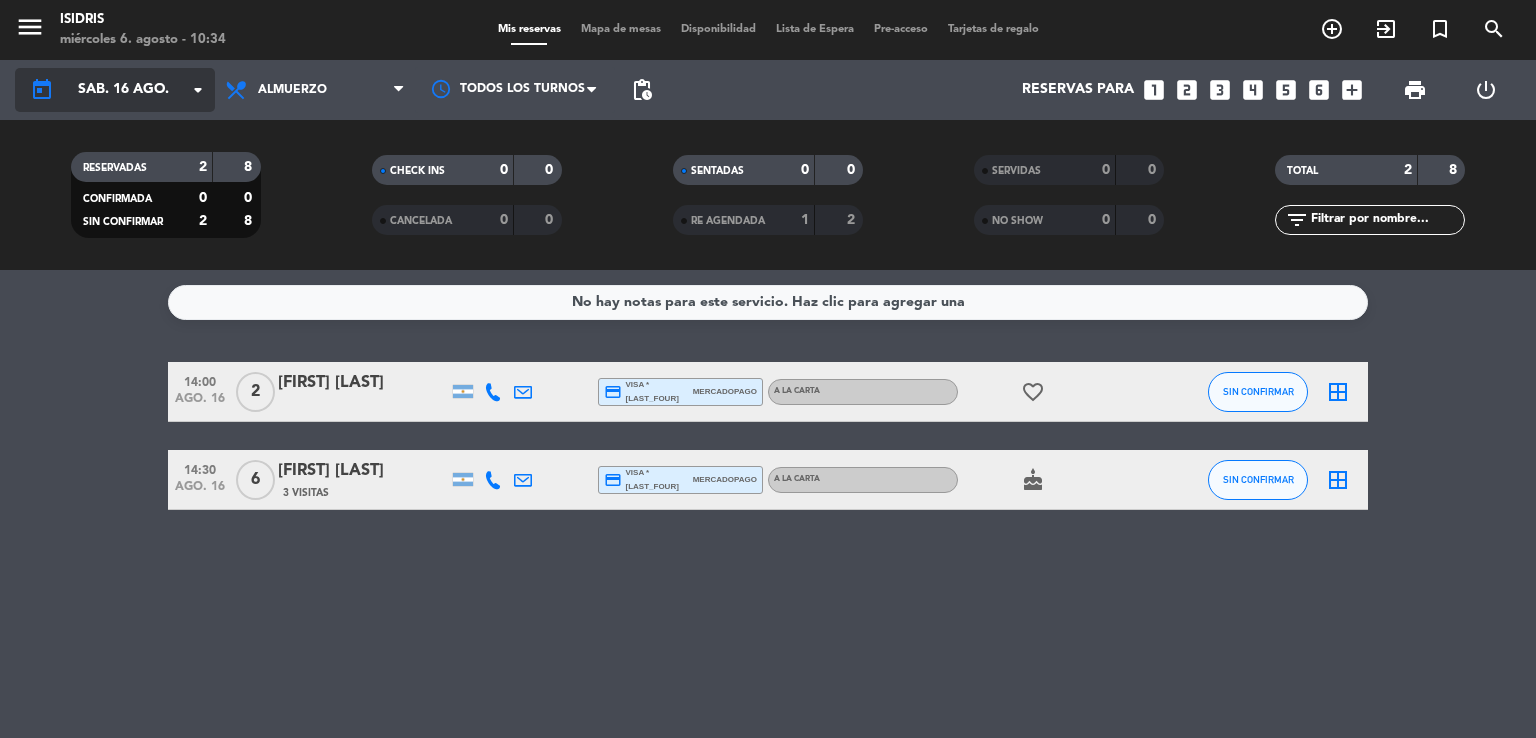 click on "today    sáb. 16 ago. arrow_drop_down" 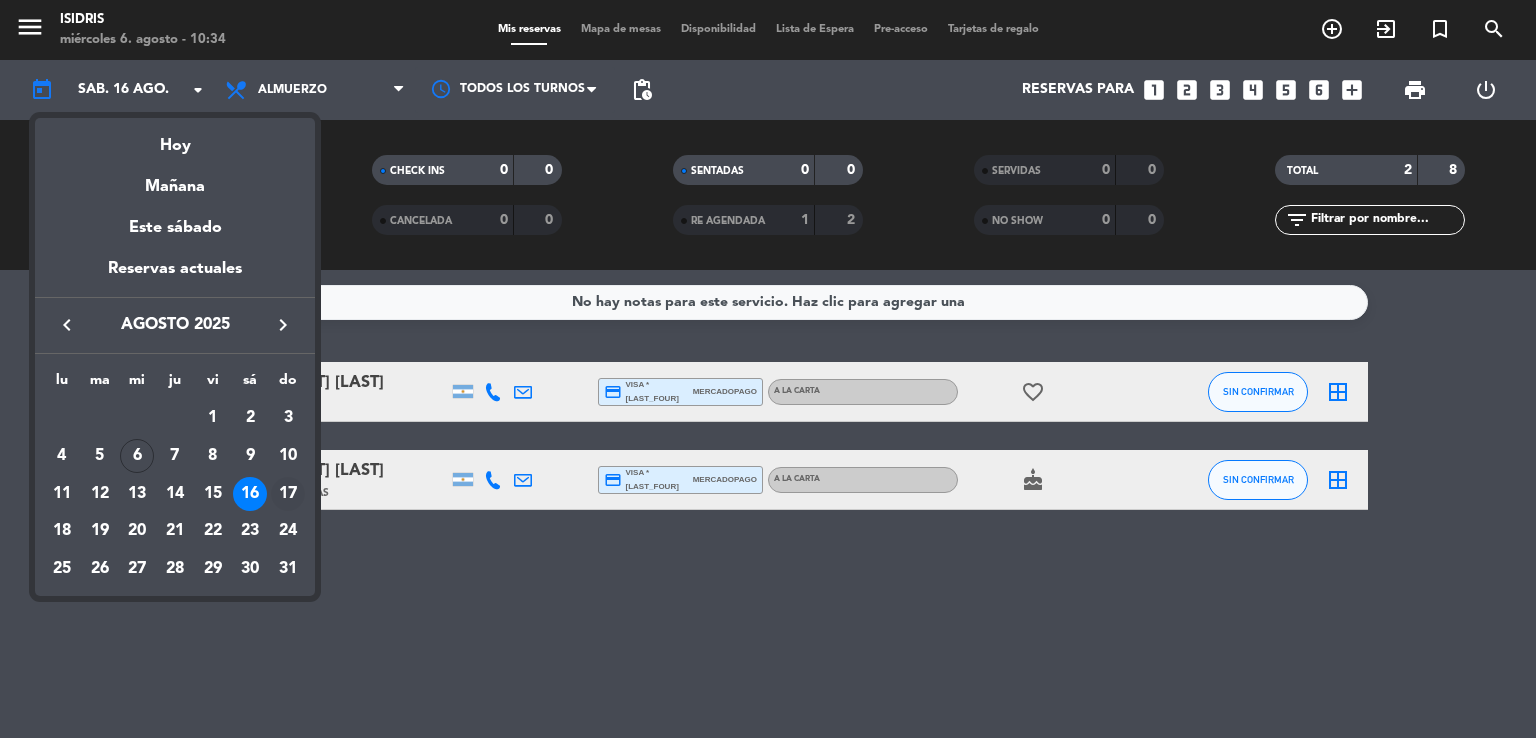 click on "17" at bounding box center [288, 494] 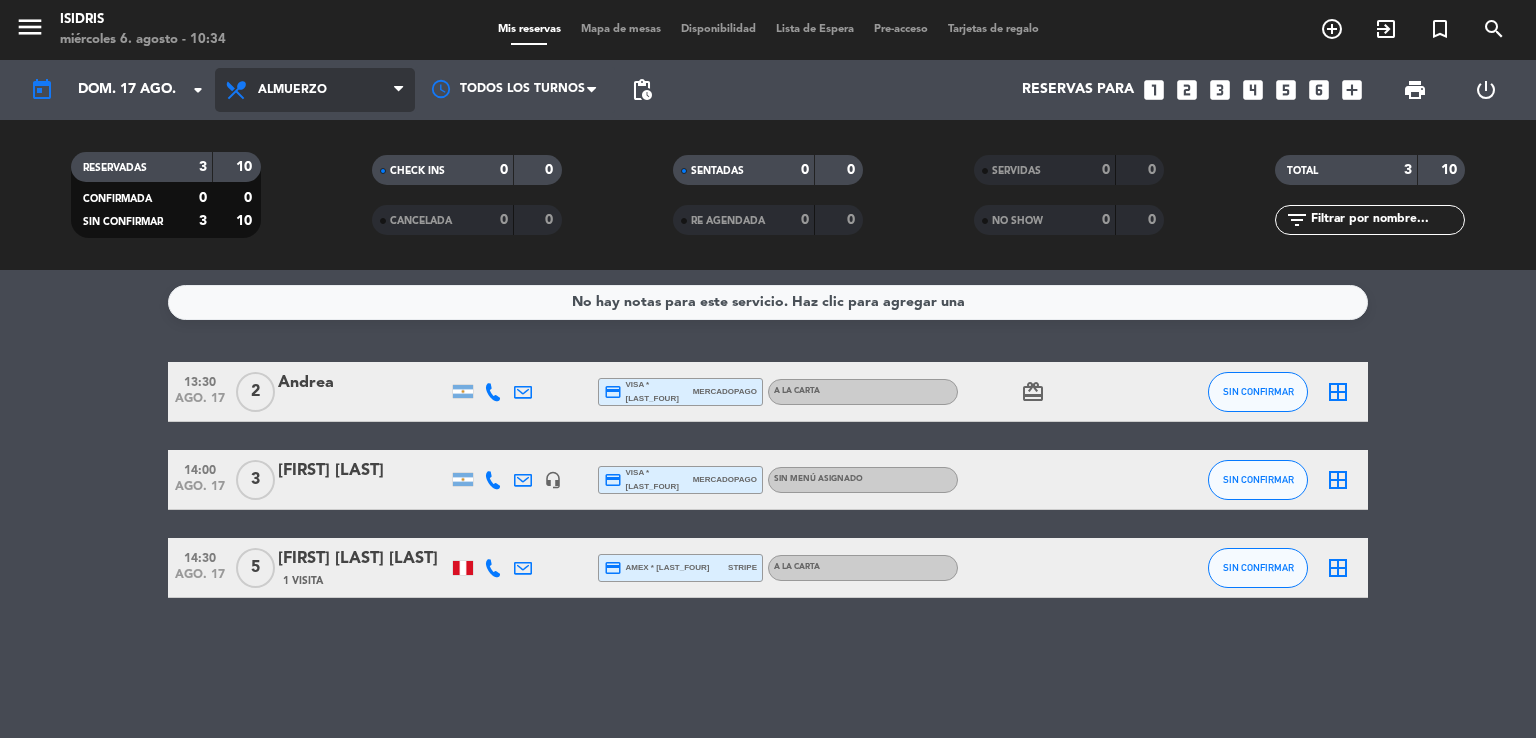 click on "Almuerzo" at bounding box center (315, 90) 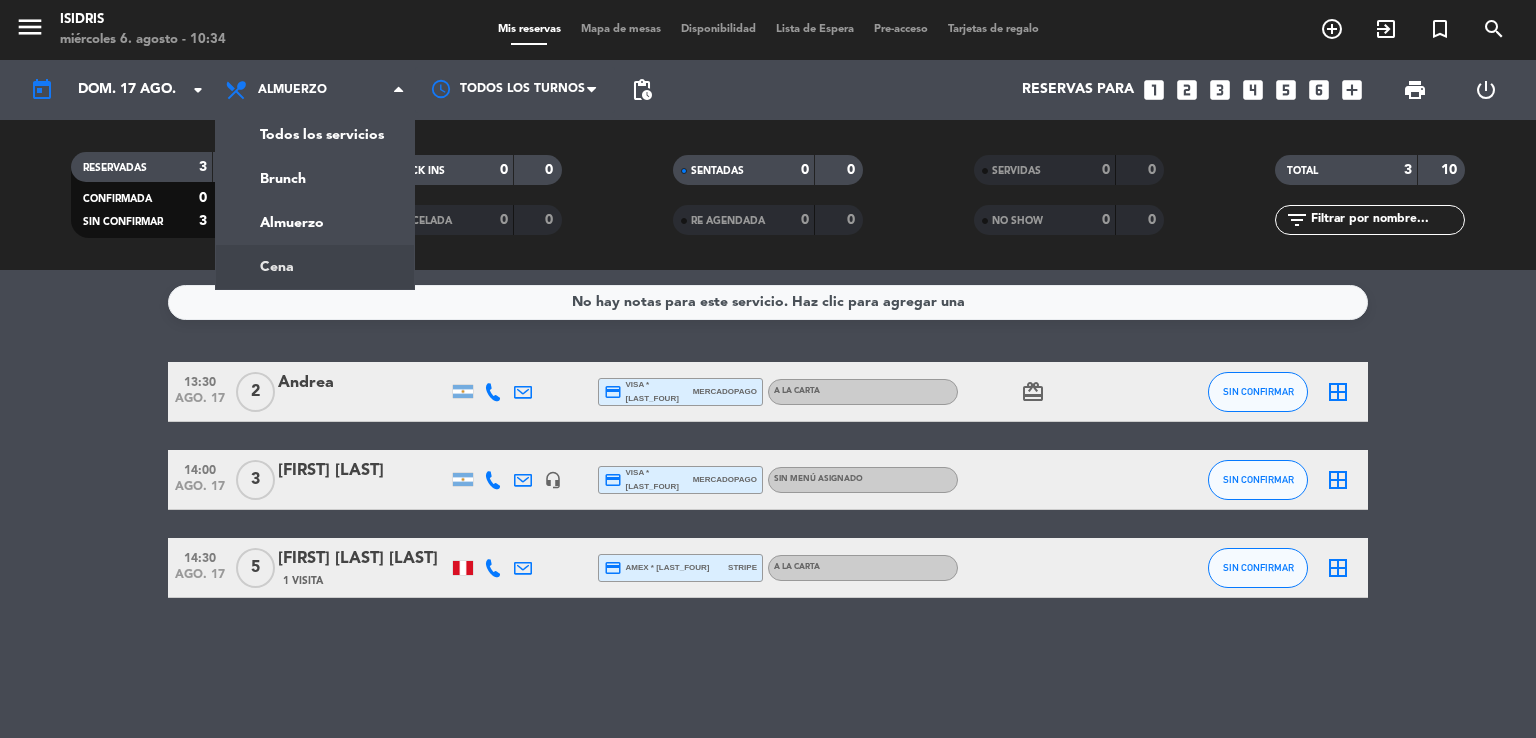click 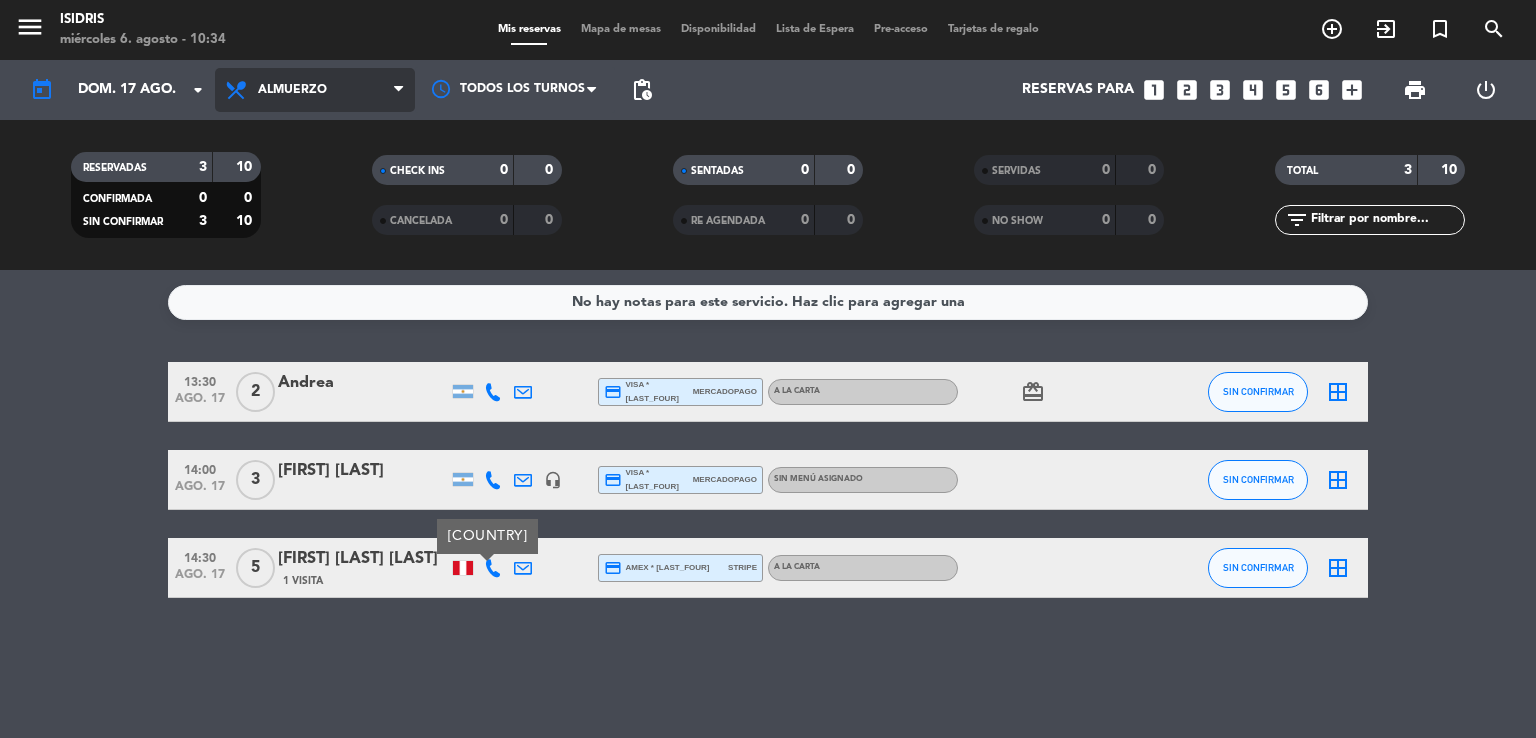 click on "Almuerzo" at bounding box center [315, 90] 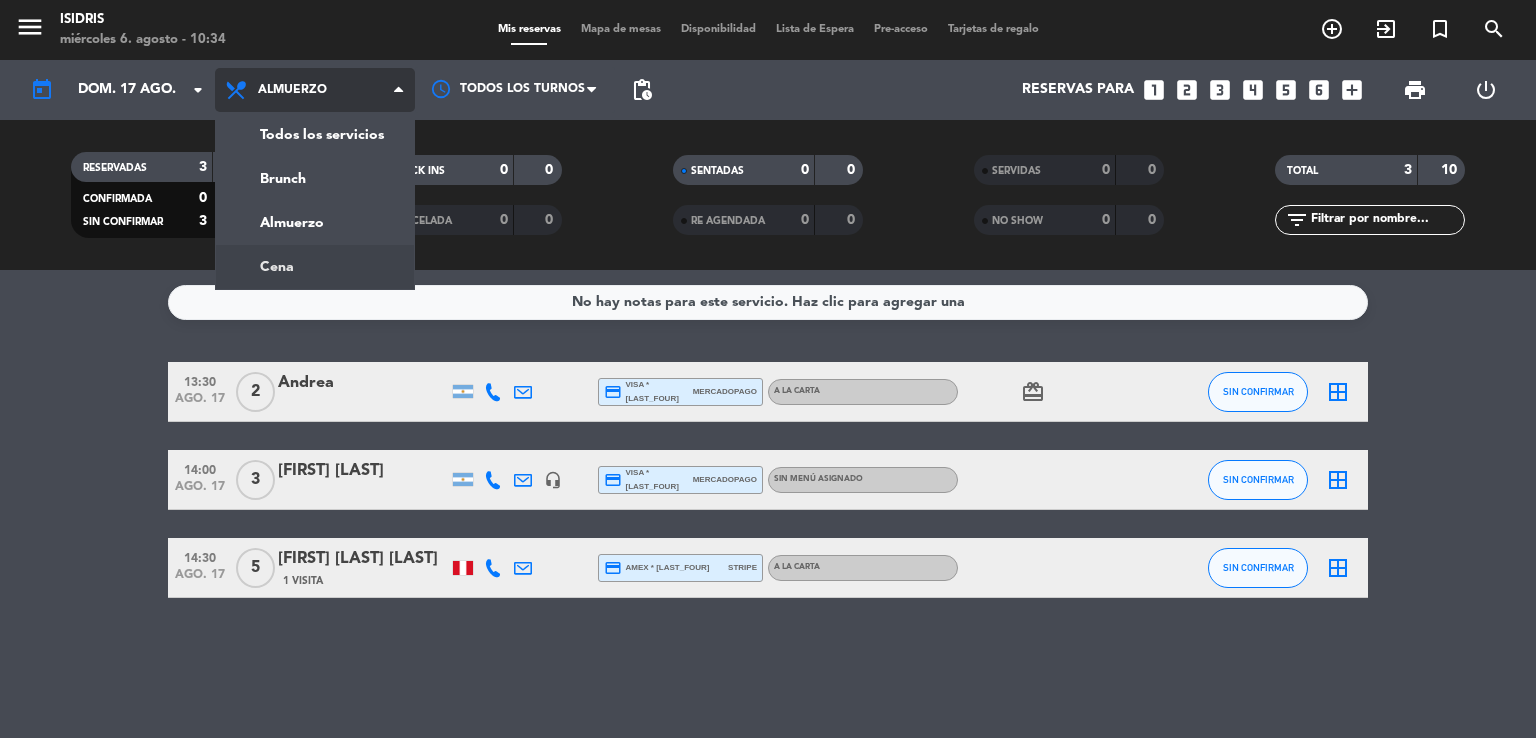 click on "menu  isidris   miércoles 6. agosto - 10:34   Mis reservas   Mapa de mesas   Disponibilidad   Lista de Espera   Pre-acceso   Tarjetas de regalo  add_circle_outline exit_to_app turned_in_not search today    dom. 17 ago. arrow_drop_down  Todos los servicios  Brunch  Almuerzo  Cena  Almuerzo  Todos los servicios  Brunch  Almuerzo  Cena Todos los turnos pending_actions  Reservas para   looks_one   looks_two   looks_3   looks_4   looks_5   looks_6   add_box  print  power_settings_new   RESERVADAS   3   10   CONFIRMADA   0   0   SIN CONFIRMAR   3   10   CHECK INS   0   0   CANCELADA   0   0   SENTADAS   0   0   RE AGENDADA   0   0   SERVIDAS   0   0   NO SHOW   0   0   TOTAL   3   10  filter_list" 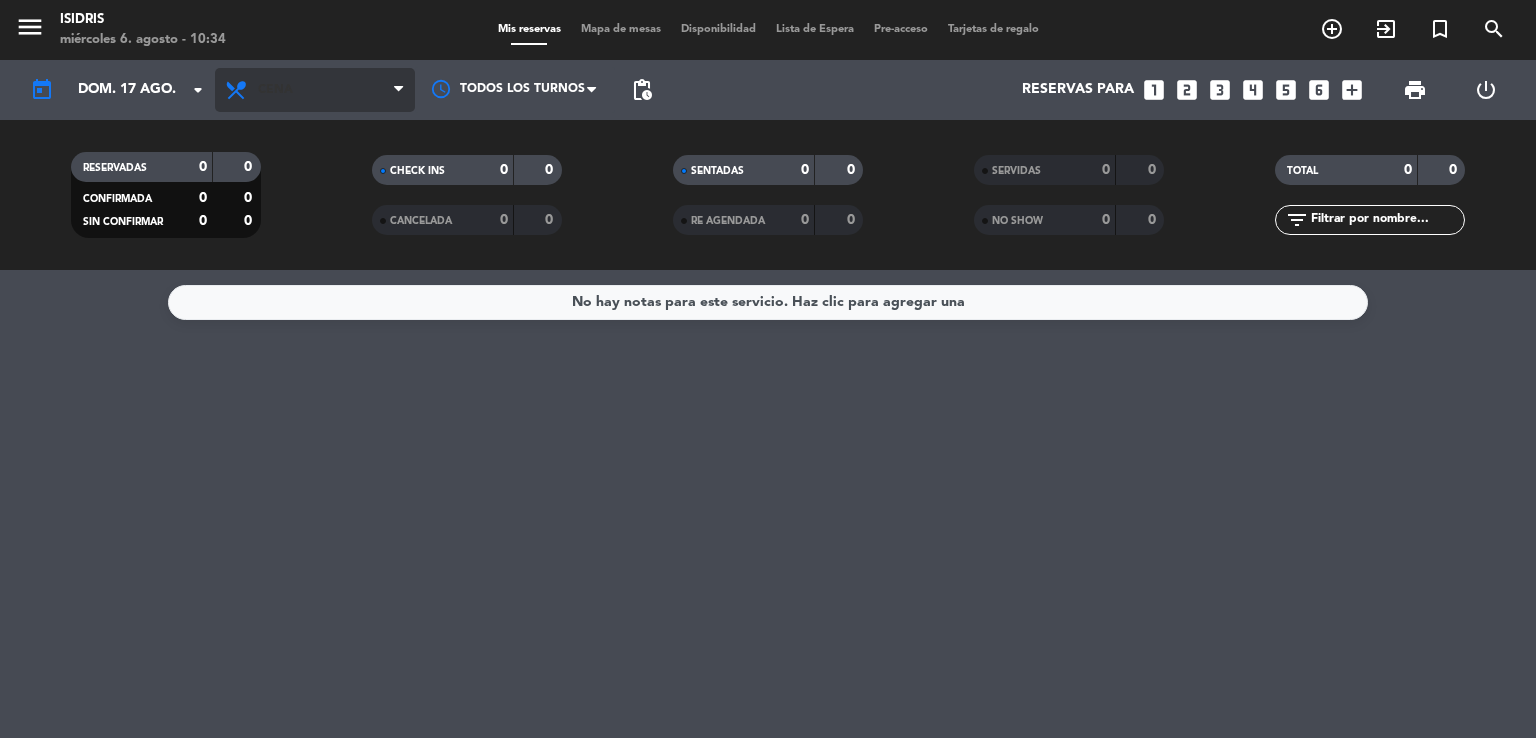 click on "Cena" at bounding box center [315, 90] 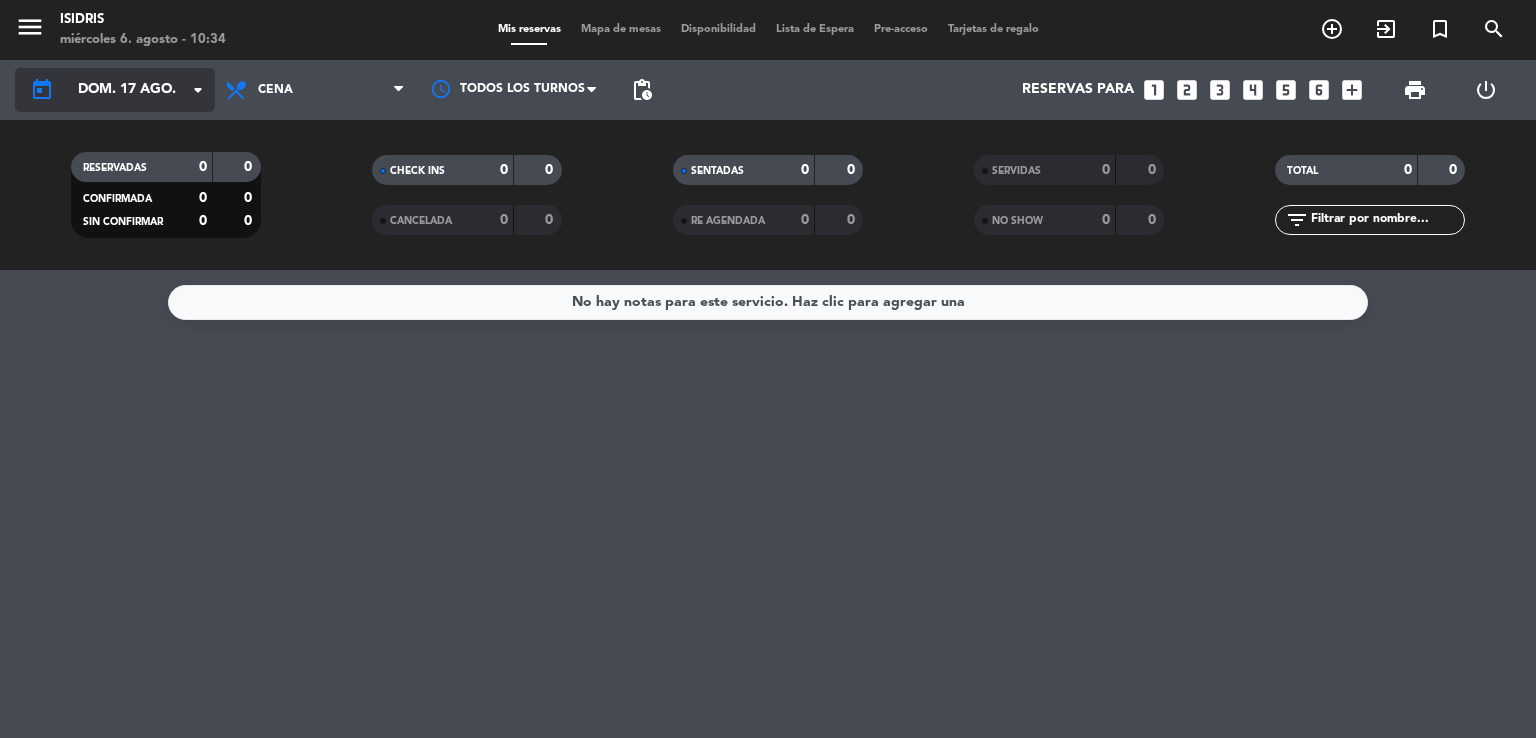 click on "dom. 17 ago." 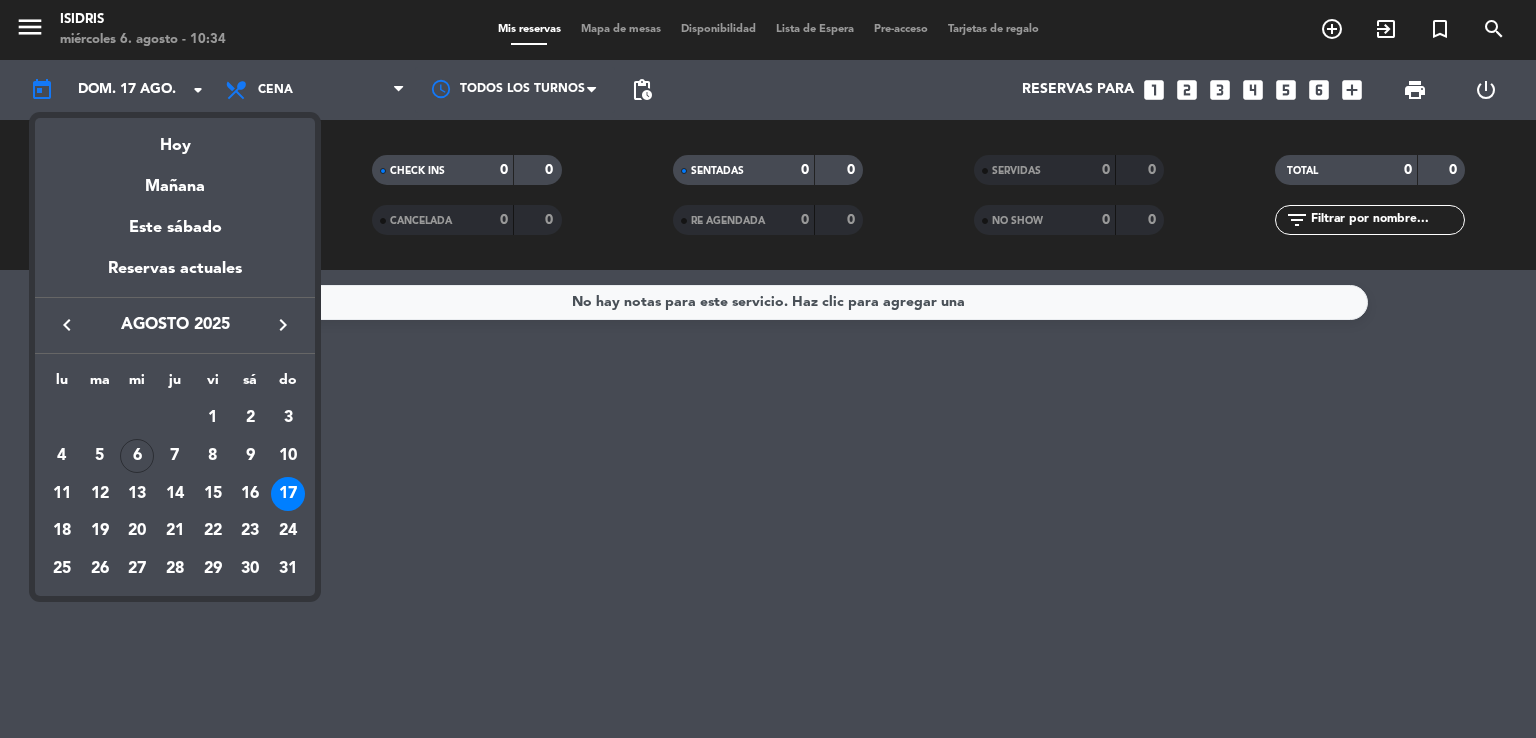 click at bounding box center (768, 369) 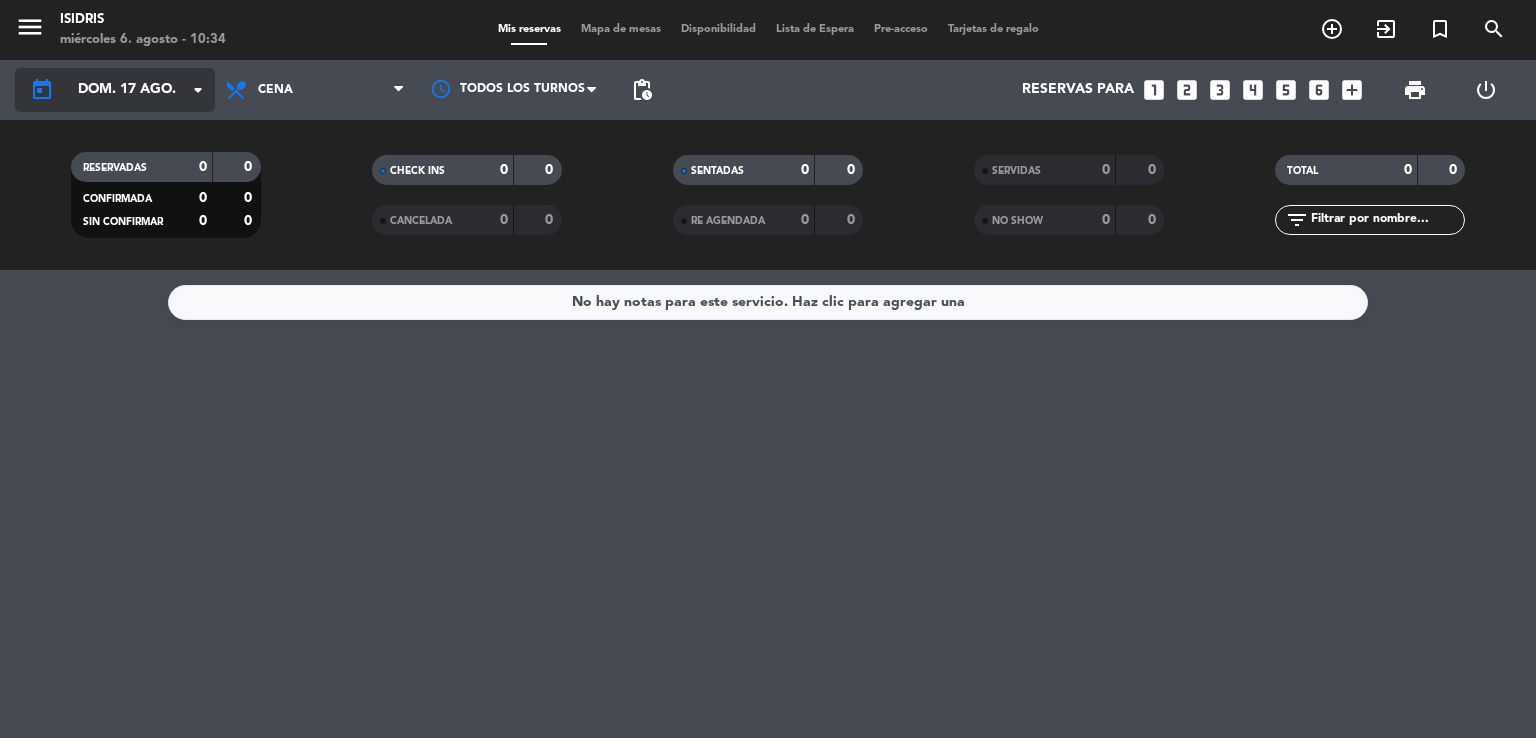 click on "dom. 17 ago." 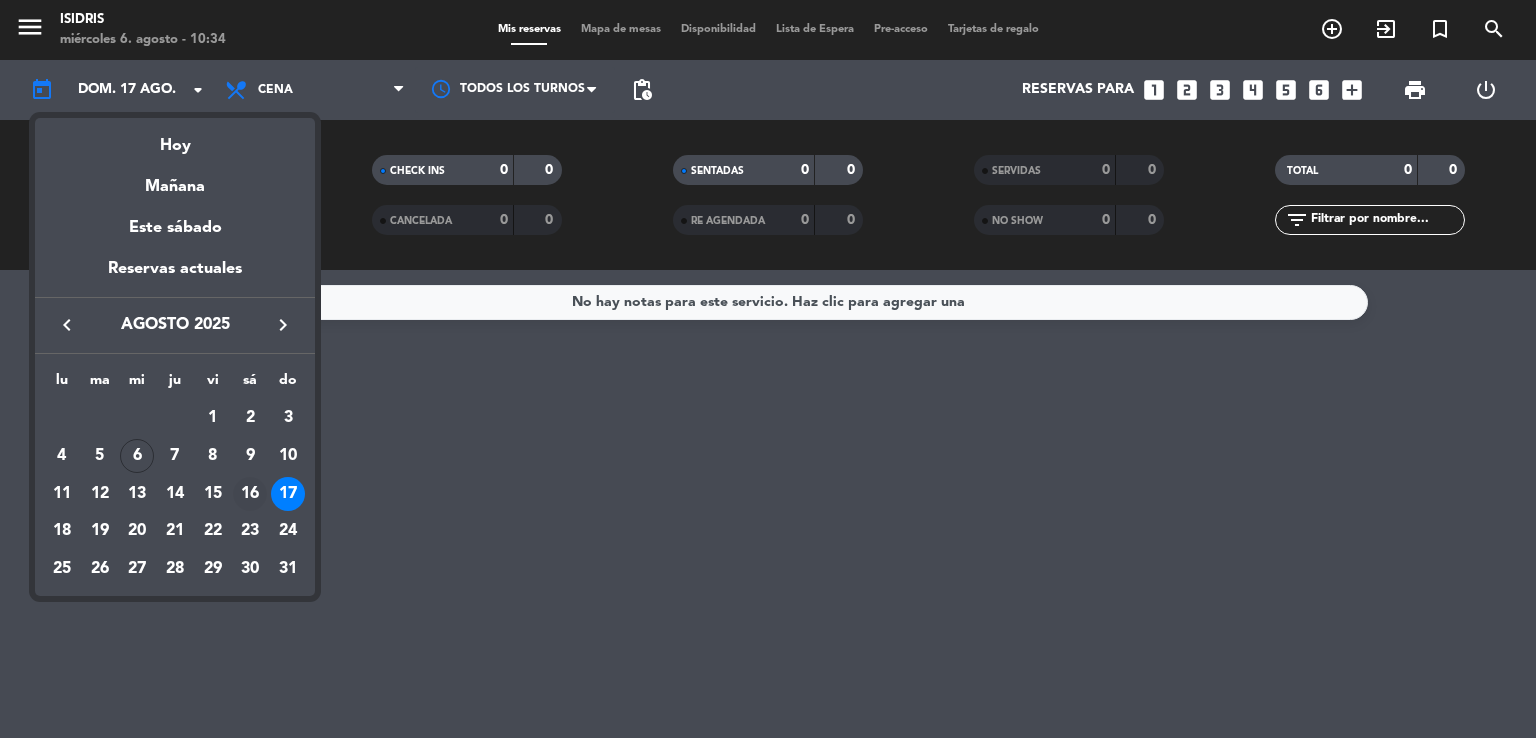 click on "16" at bounding box center [250, 494] 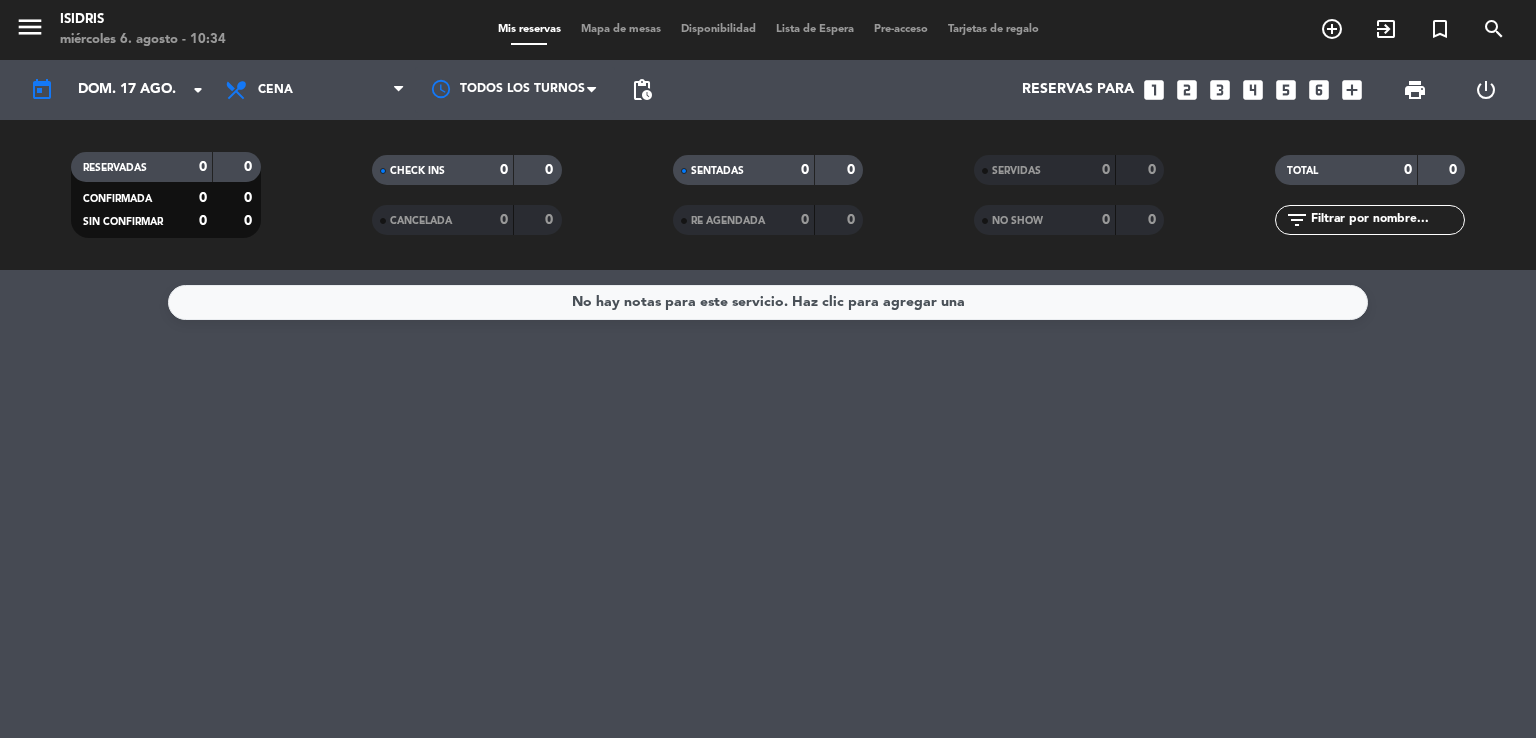 type on "sáb. 16 ago." 